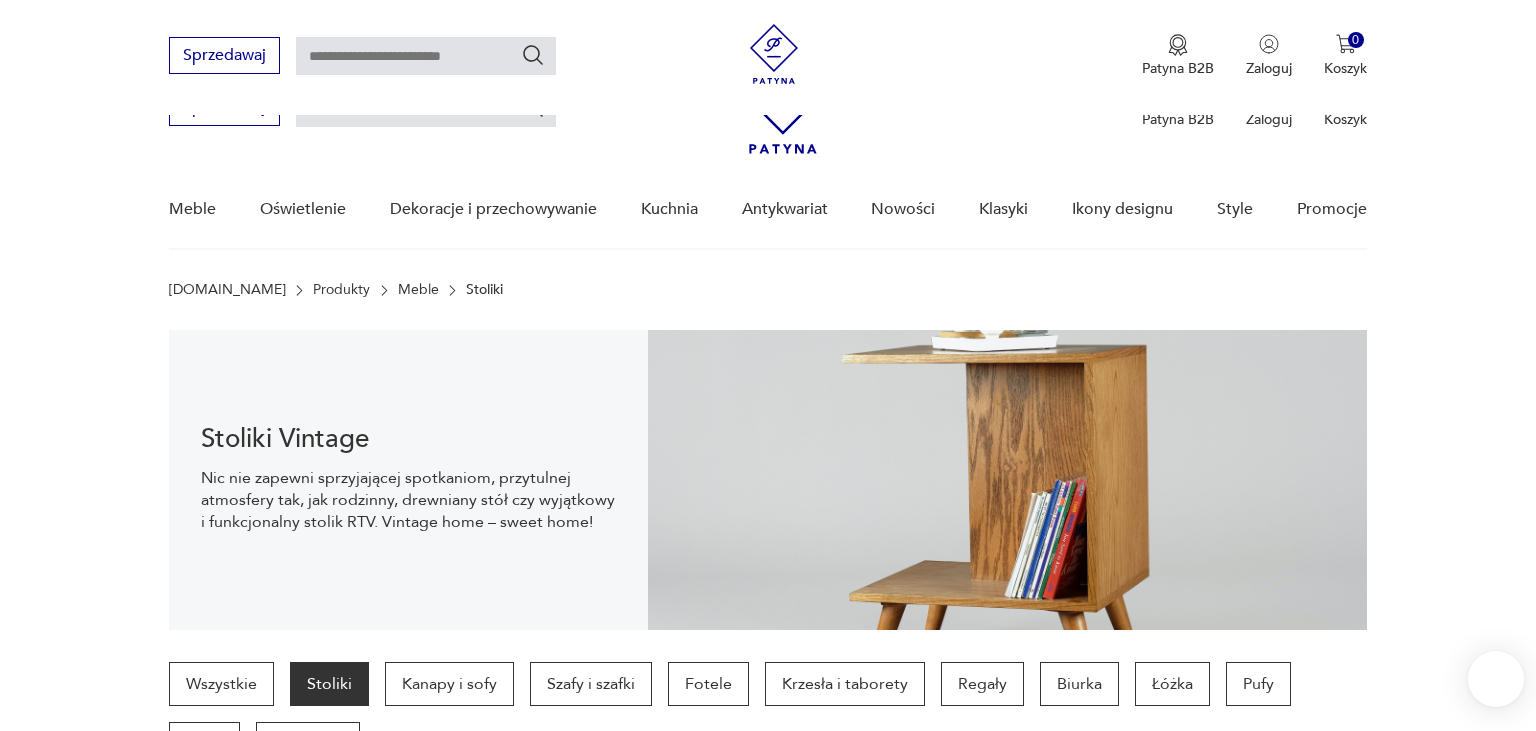 scroll, scrollTop: 557, scrollLeft: 0, axis: vertical 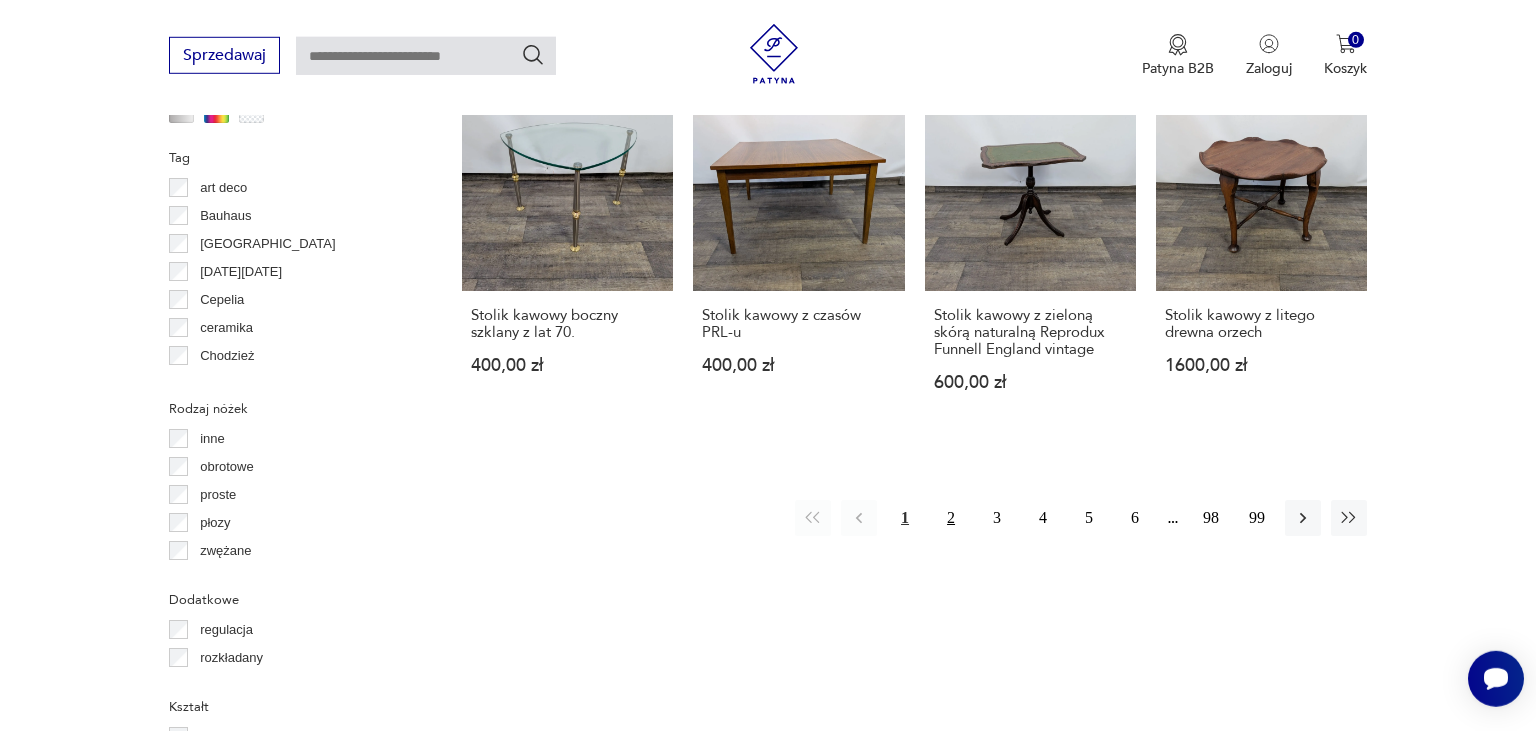 click on "2" at bounding box center (951, 518) 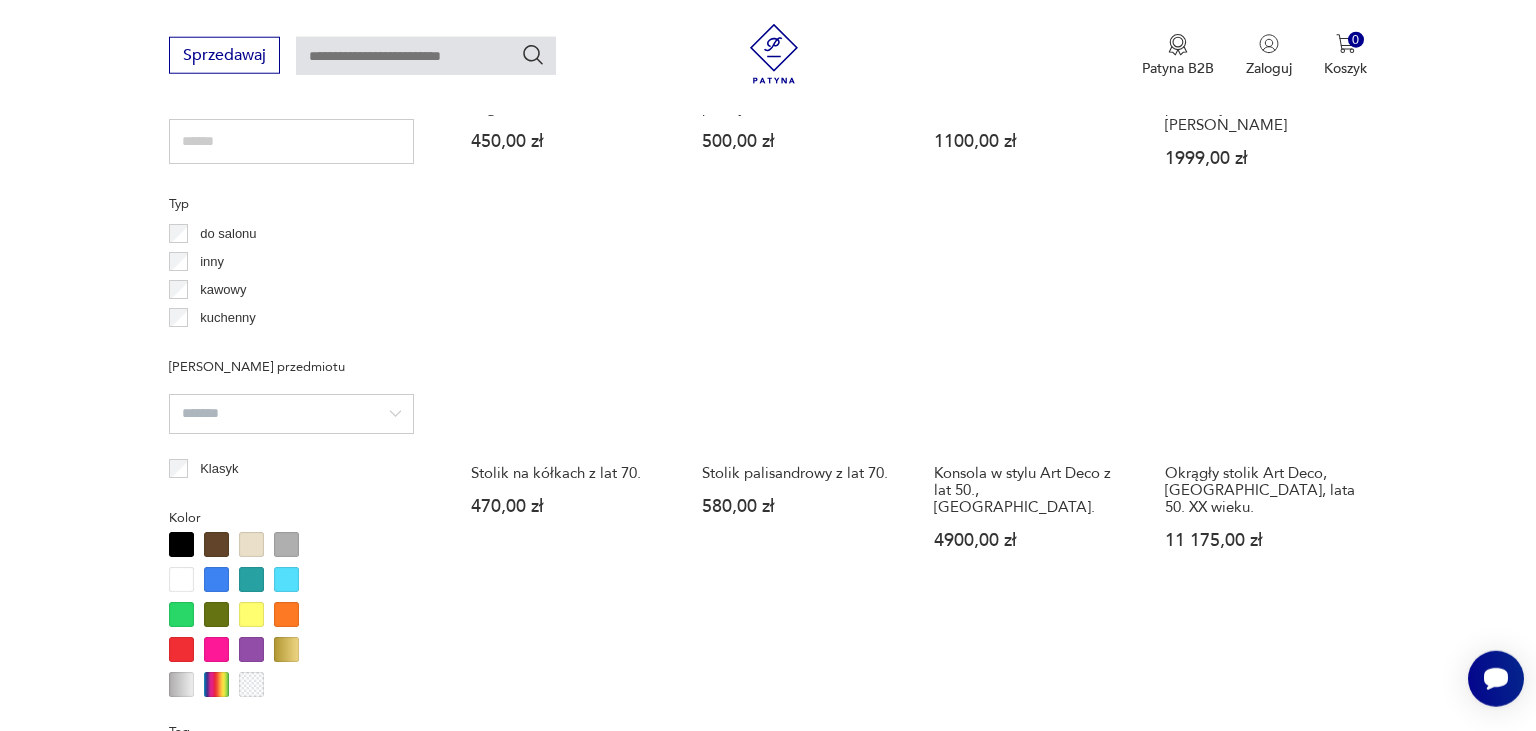 scroll, scrollTop: 1692, scrollLeft: 0, axis: vertical 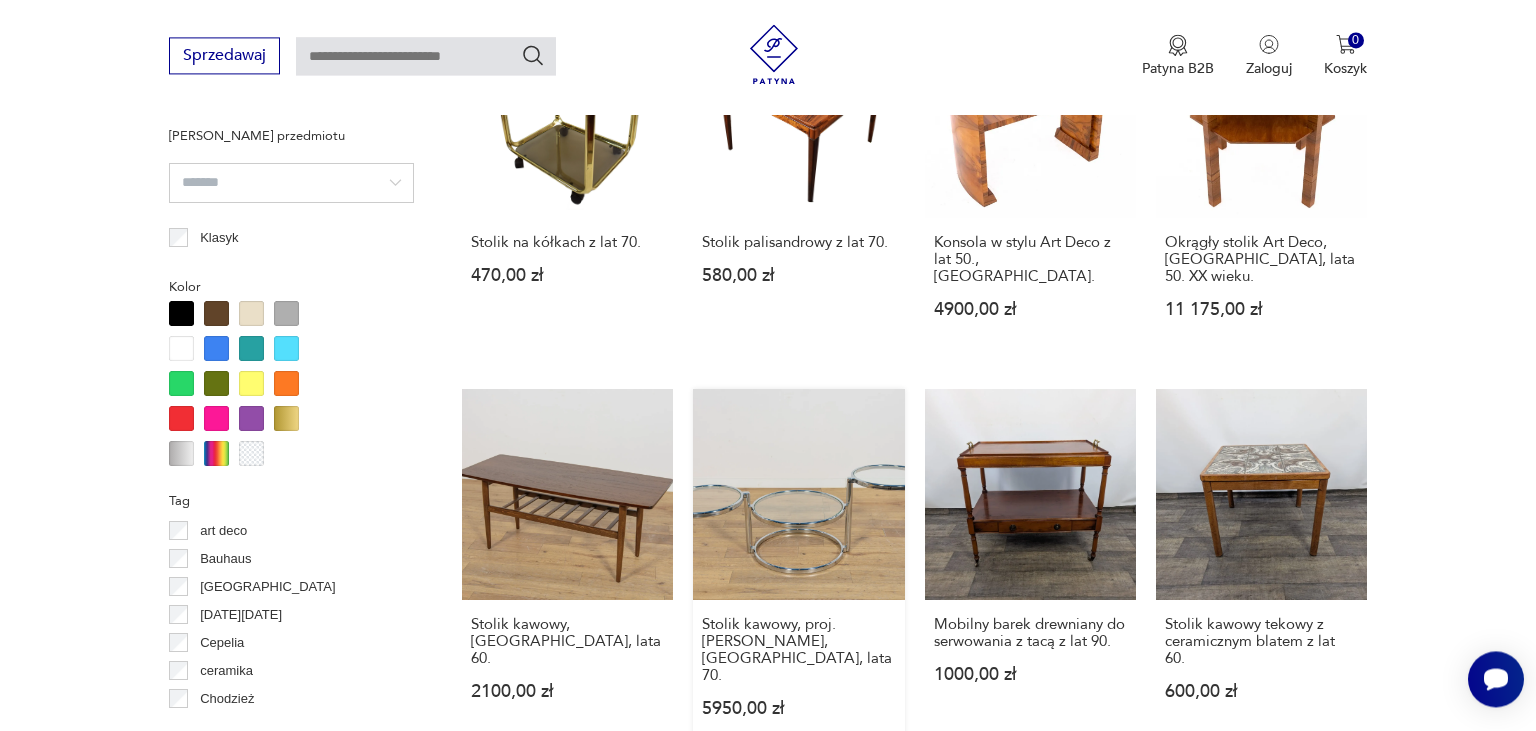 click on "Stolik kawowy, proj. [PERSON_NAME], [GEOGRAPHIC_DATA], lata 70. 5950,00 zł" at bounding box center [798, 572] 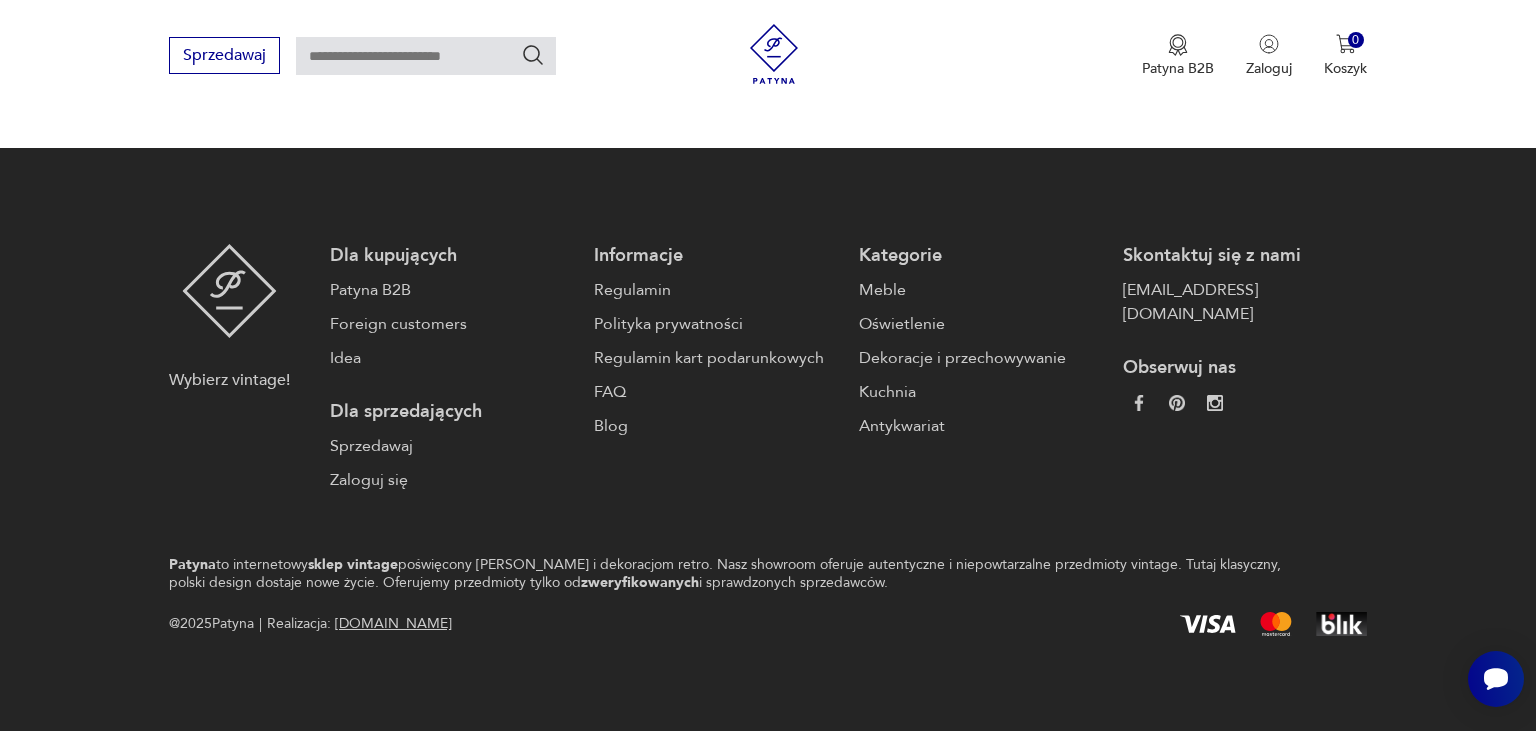 scroll, scrollTop: 0, scrollLeft: 0, axis: both 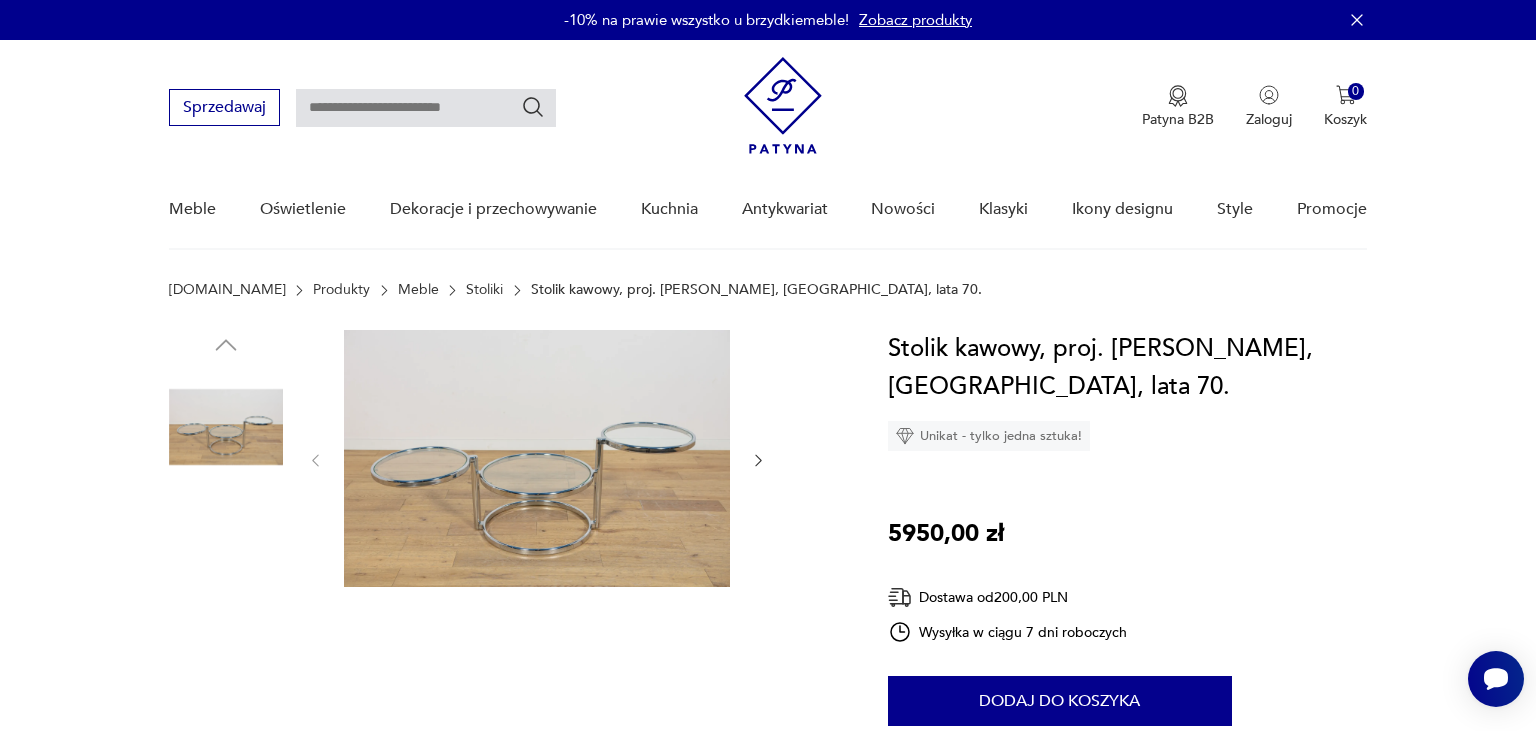 click at bounding box center (226, 555) 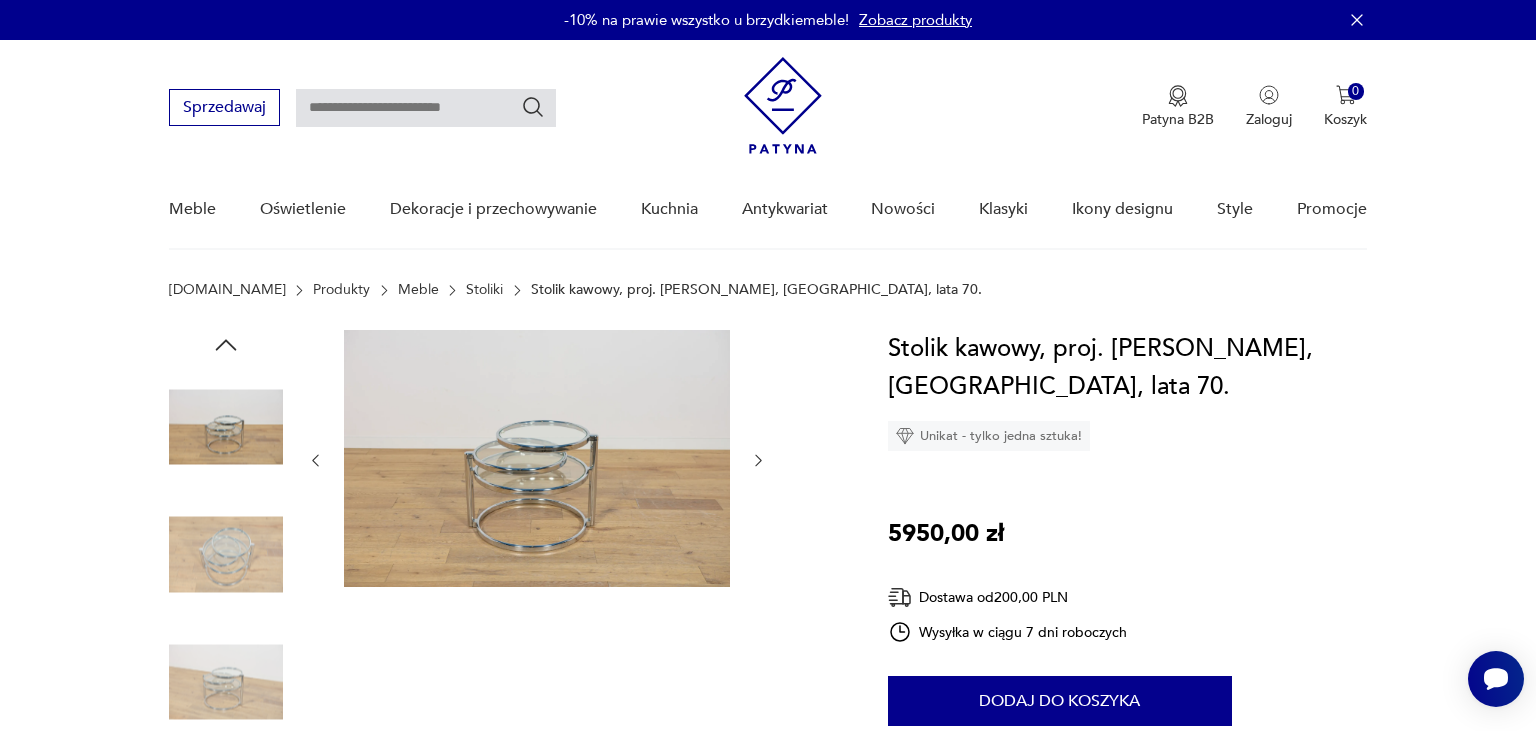 click at bounding box center (226, 682) 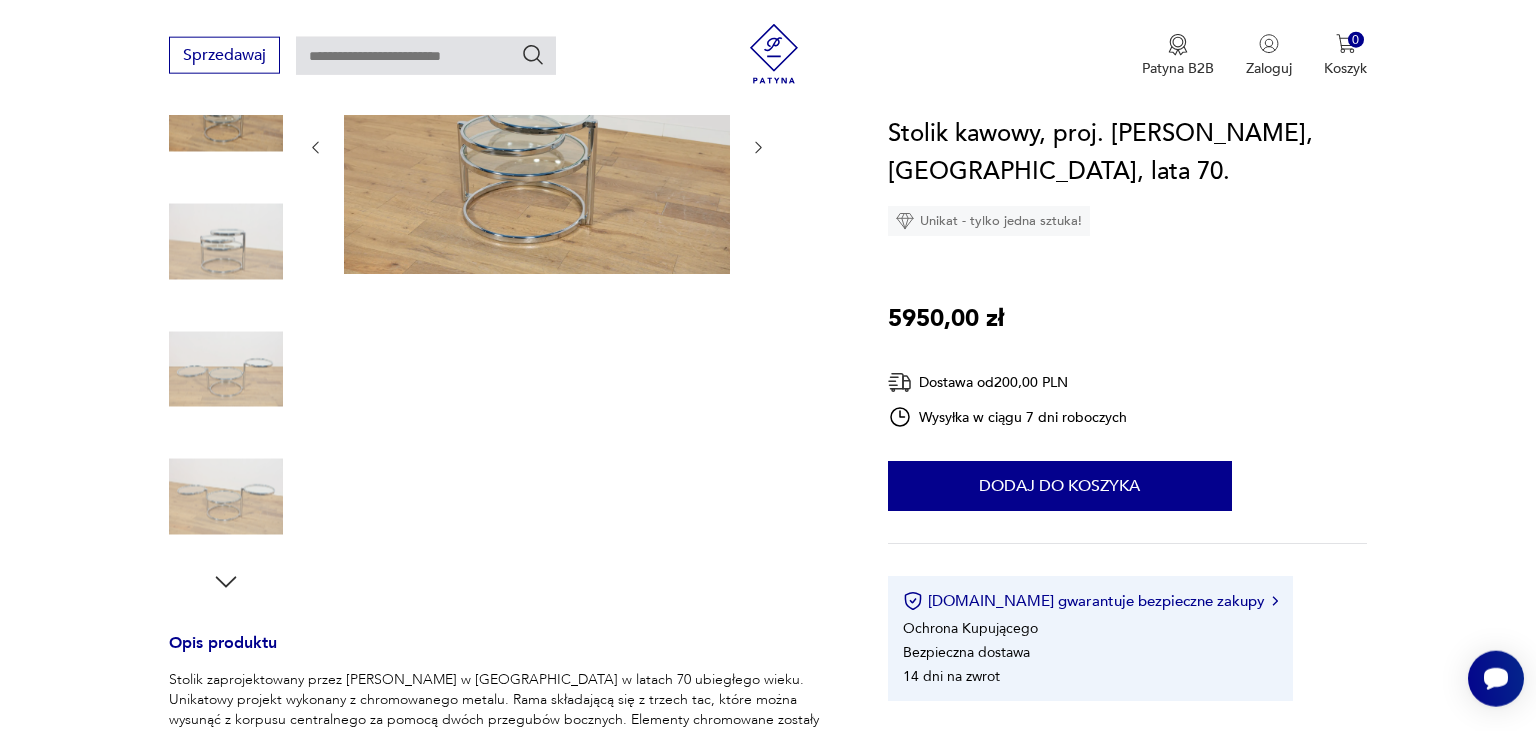 scroll, scrollTop: 316, scrollLeft: 0, axis: vertical 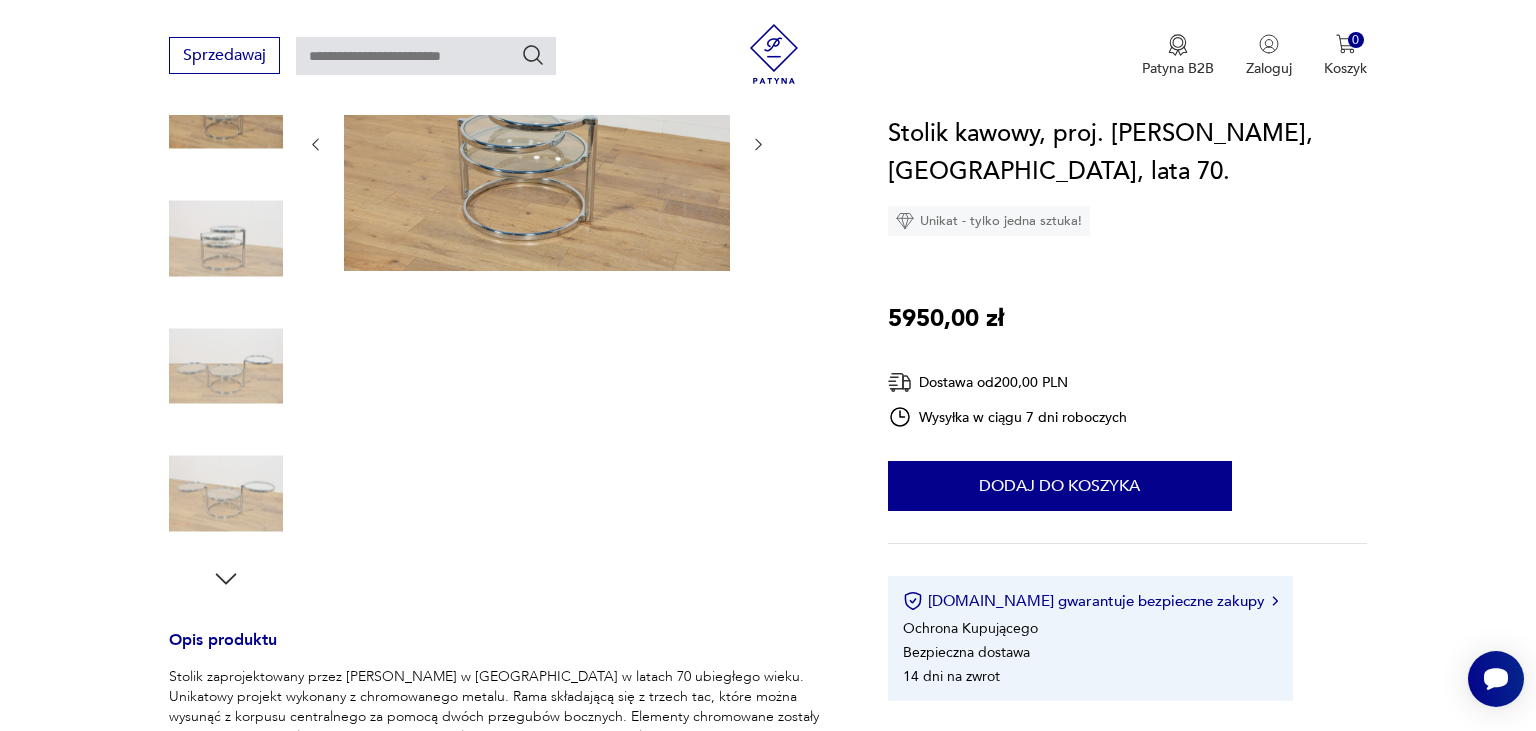 click at bounding box center [226, 494] 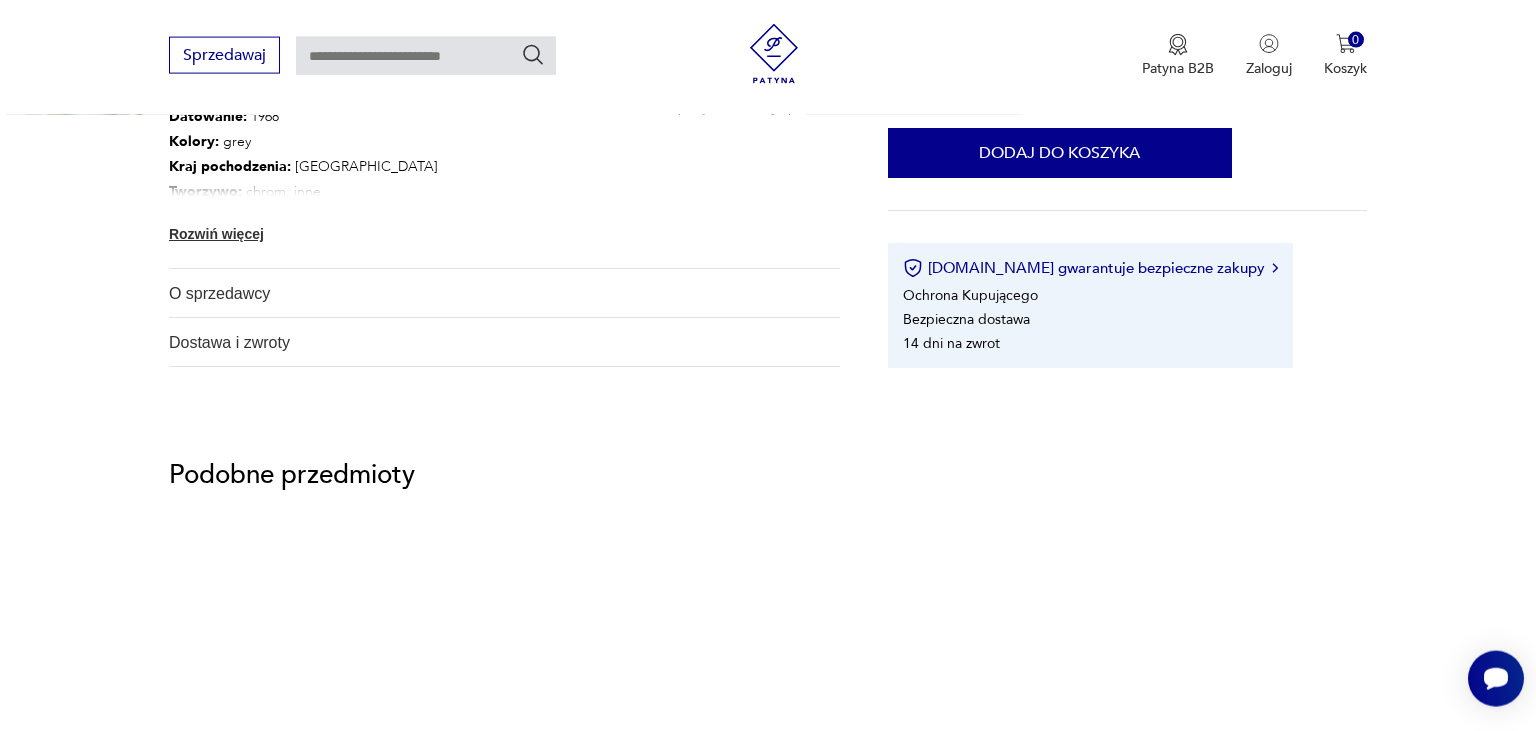 scroll, scrollTop: 1161, scrollLeft: 0, axis: vertical 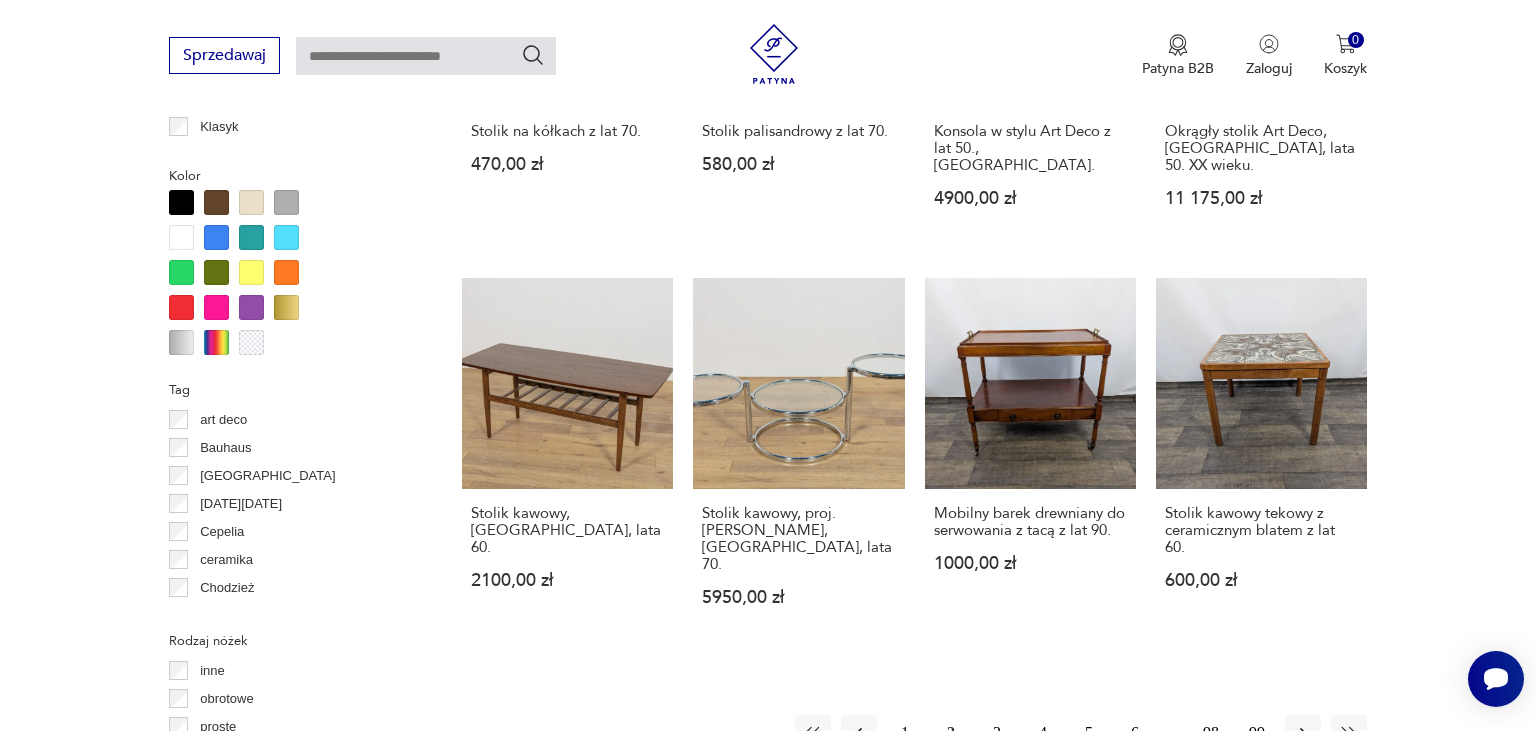click on "3" at bounding box center (997, 733) 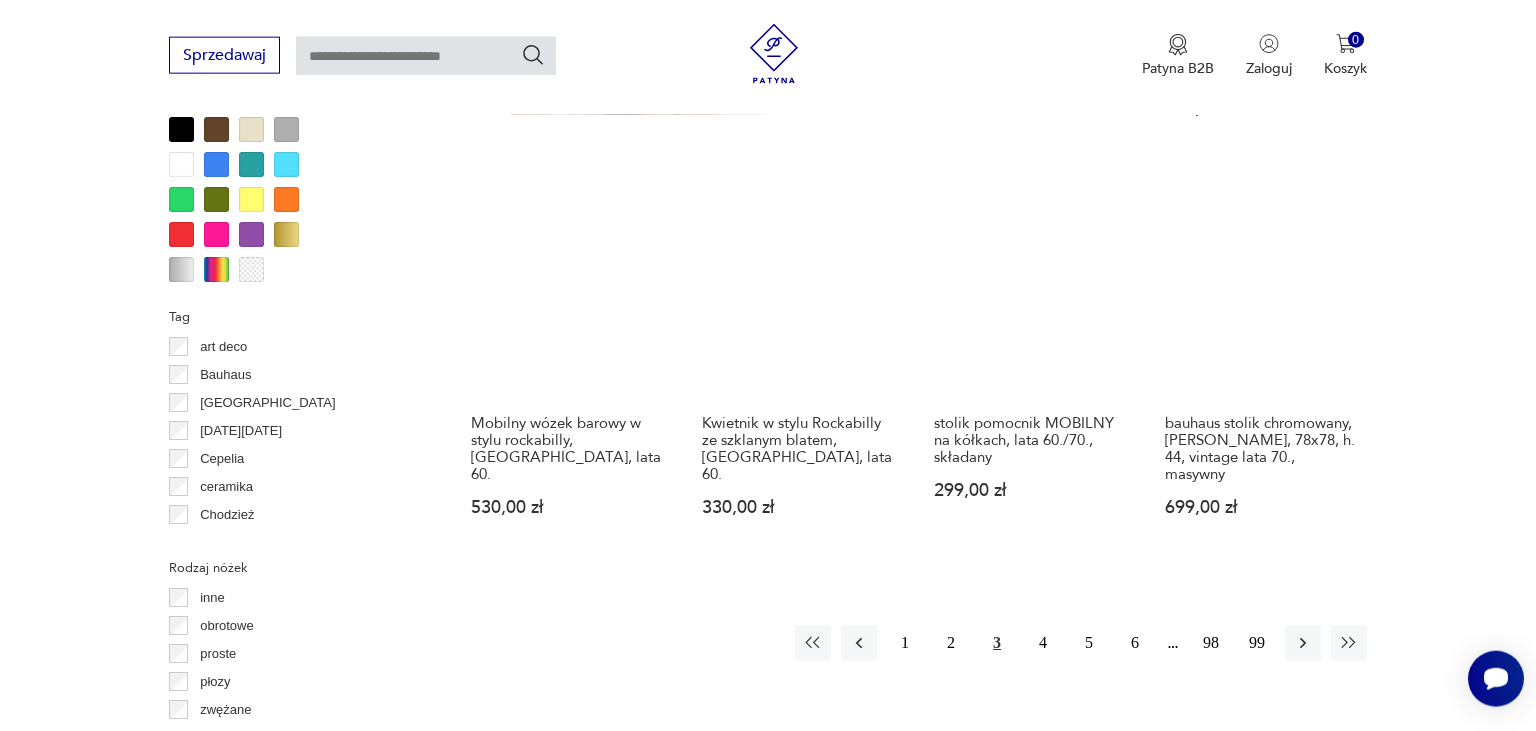 scroll, scrollTop: 1691, scrollLeft: 0, axis: vertical 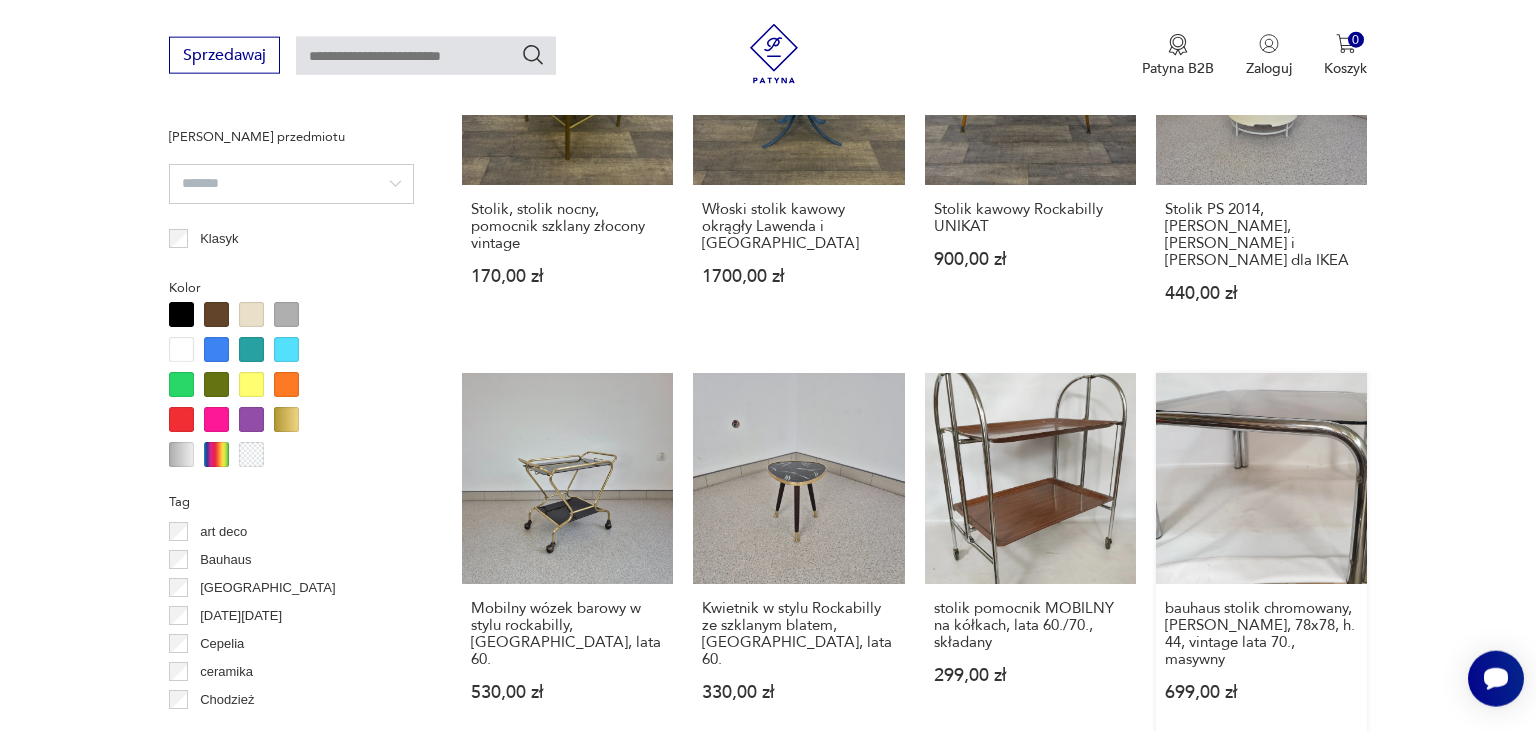 click on "bauhaus stolik chromowany, [PERSON_NAME], 78x78, h. 44, vintage lata 70., masywny 699,00 zł" at bounding box center (1261, 556) 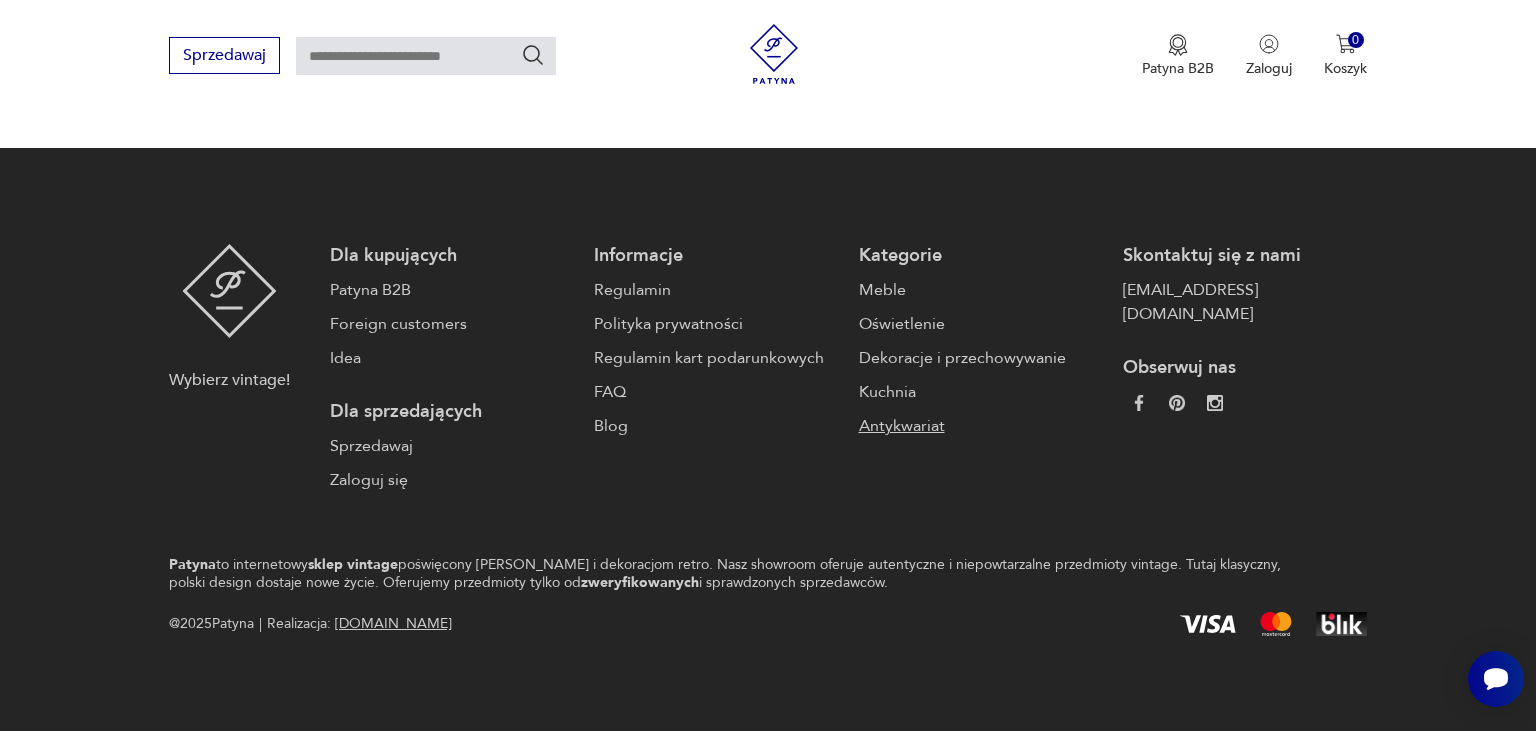 scroll, scrollTop: 0, scrollLeft: 0, axis: both 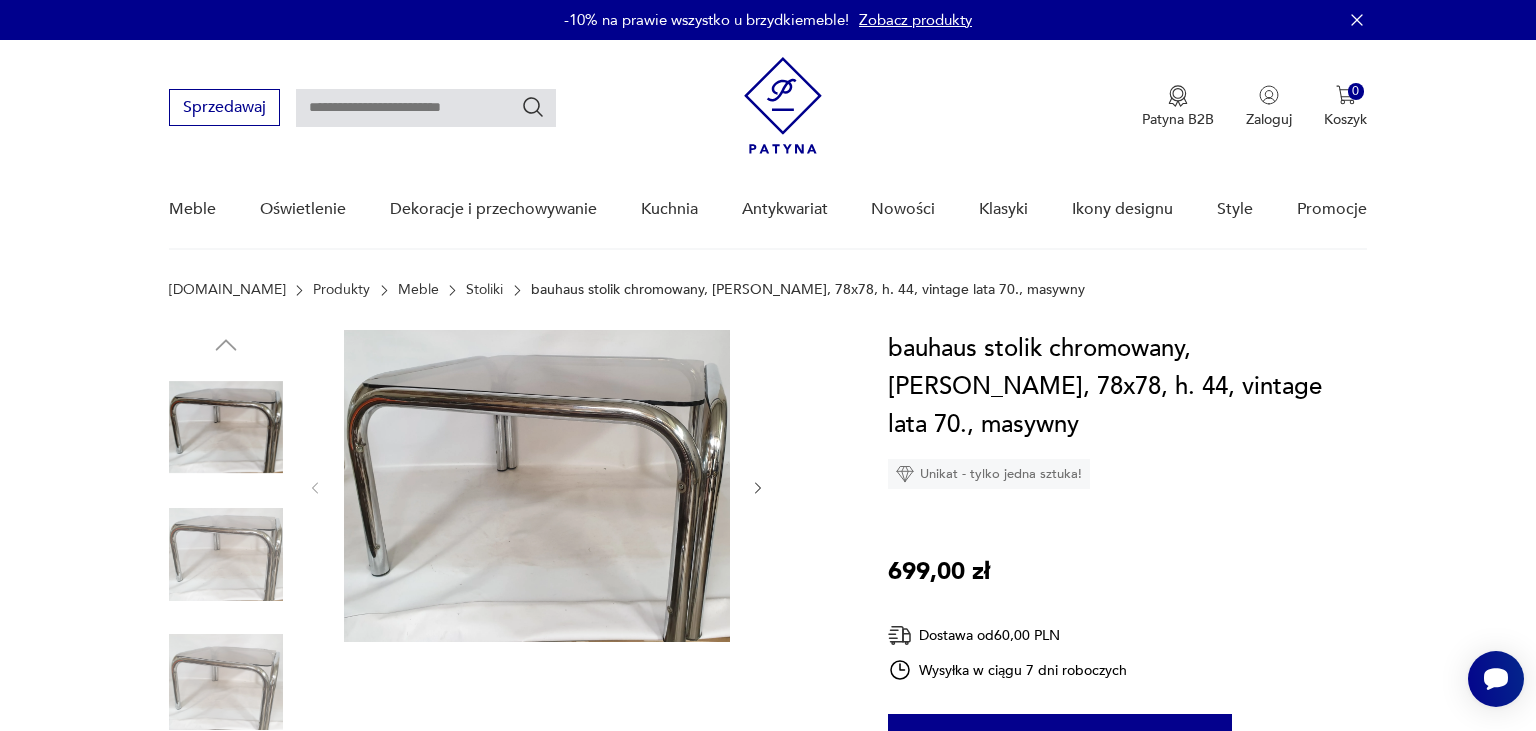 click 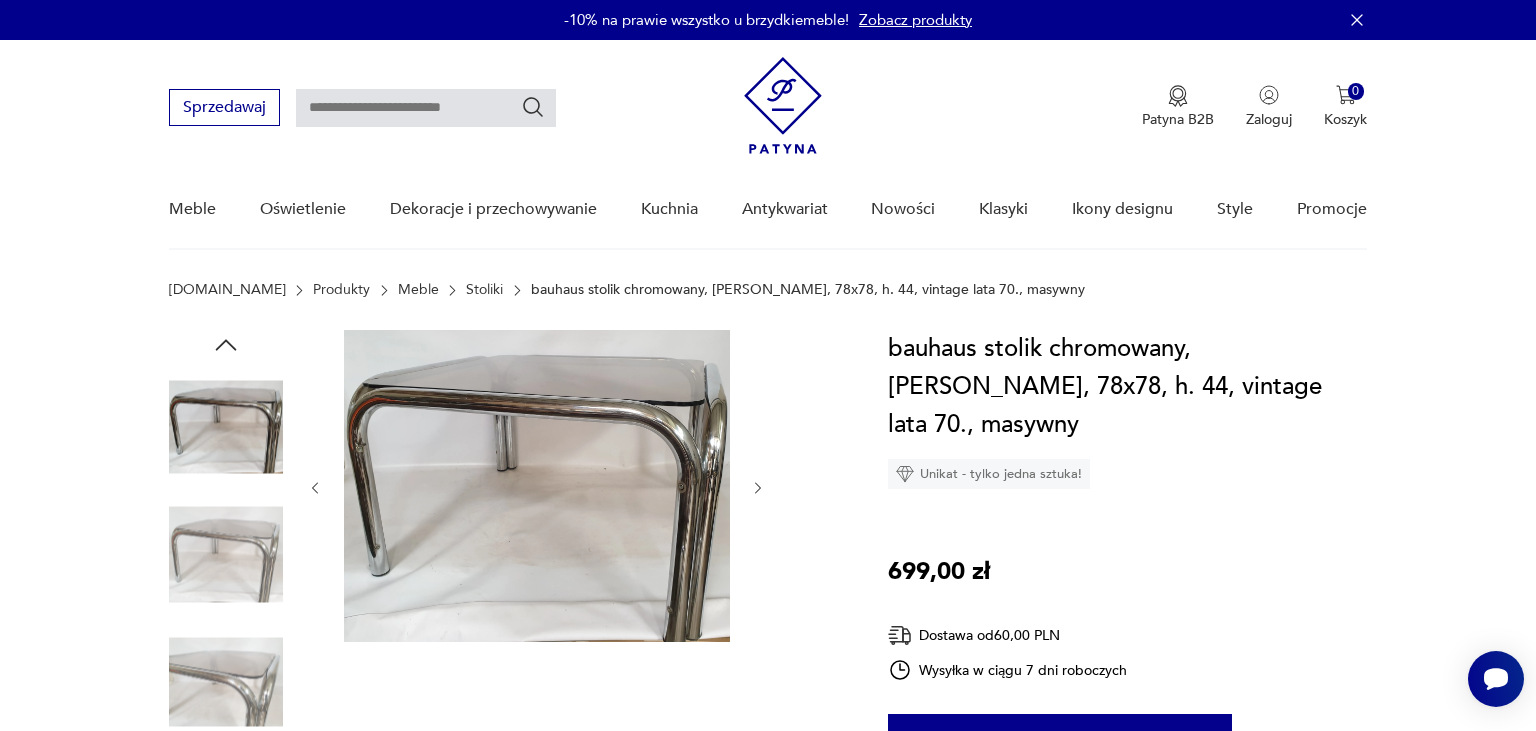 click 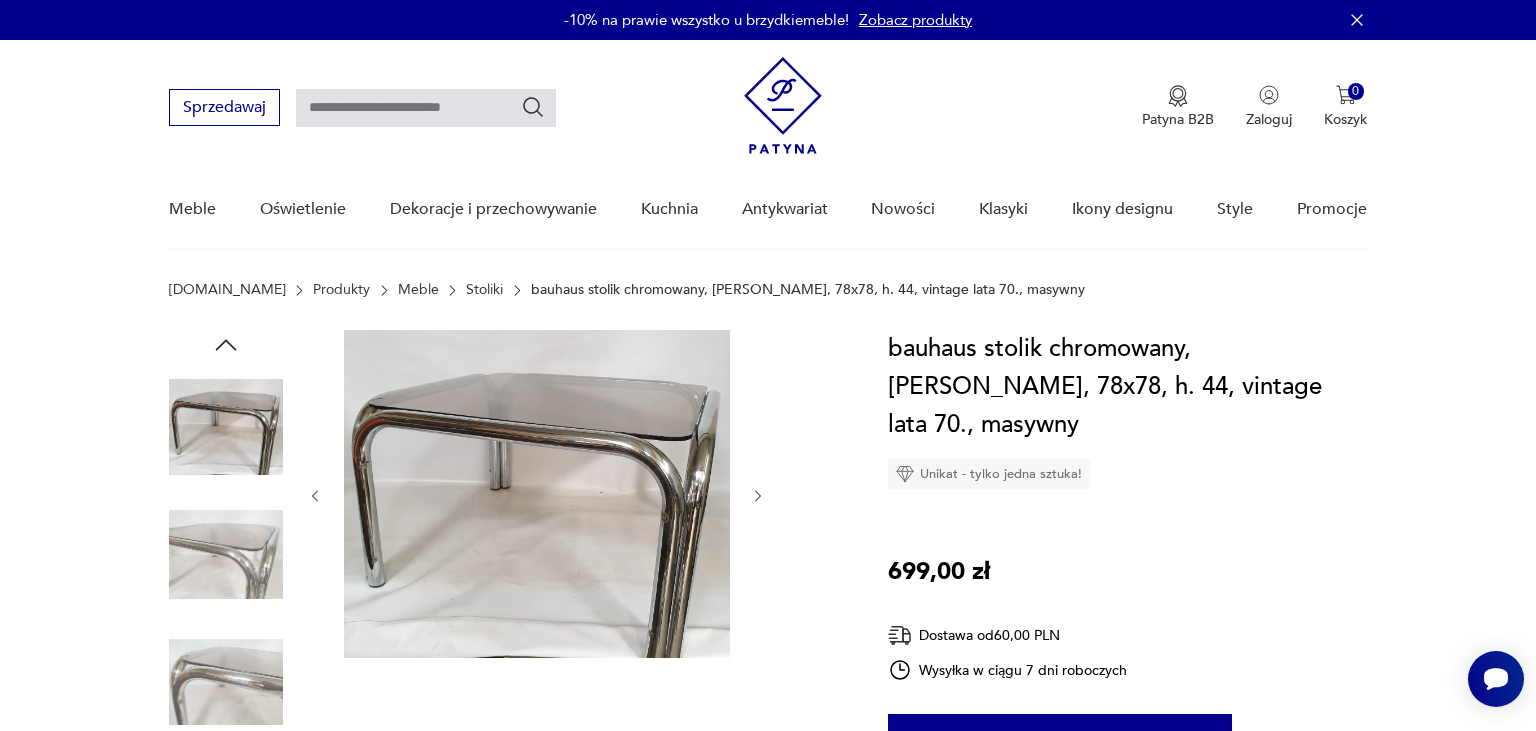 click 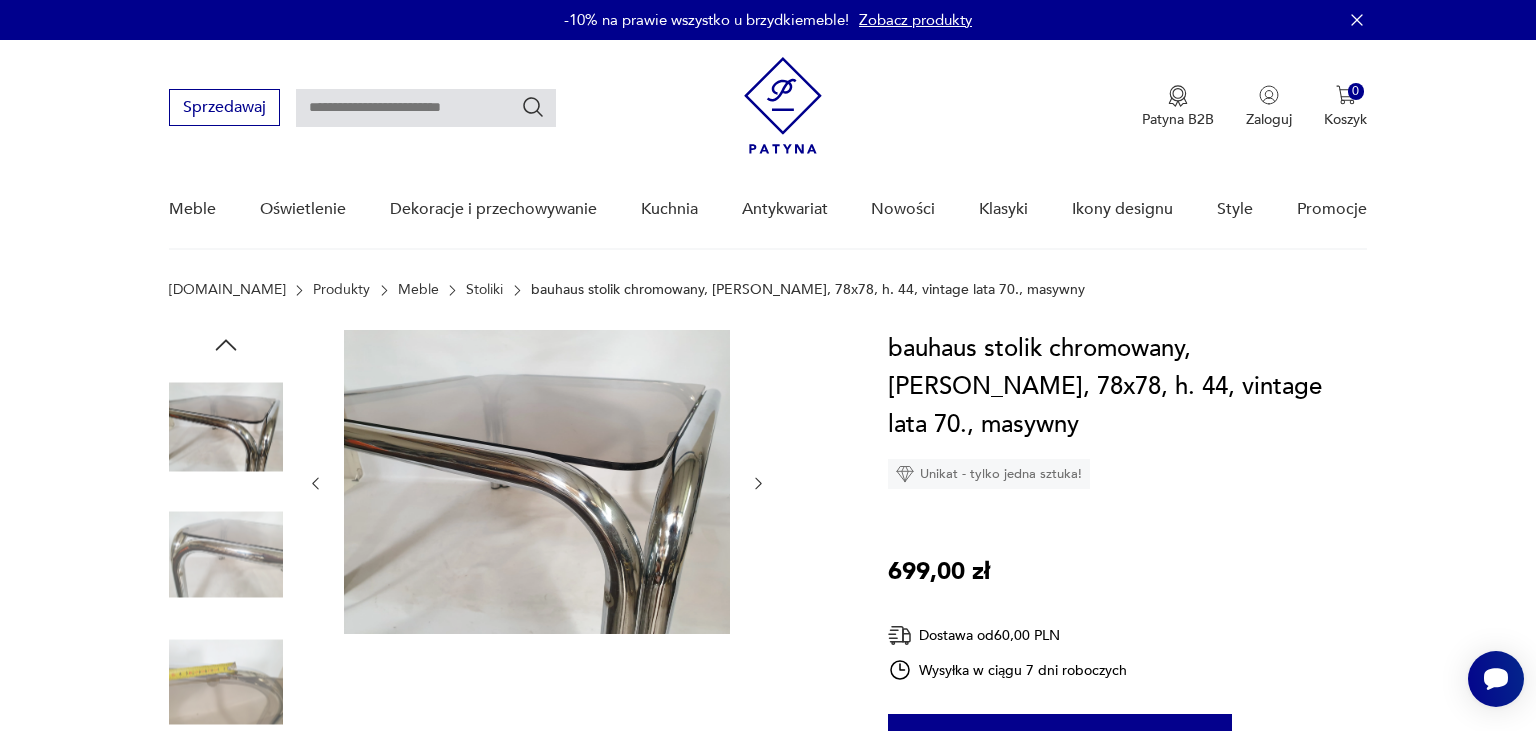 click 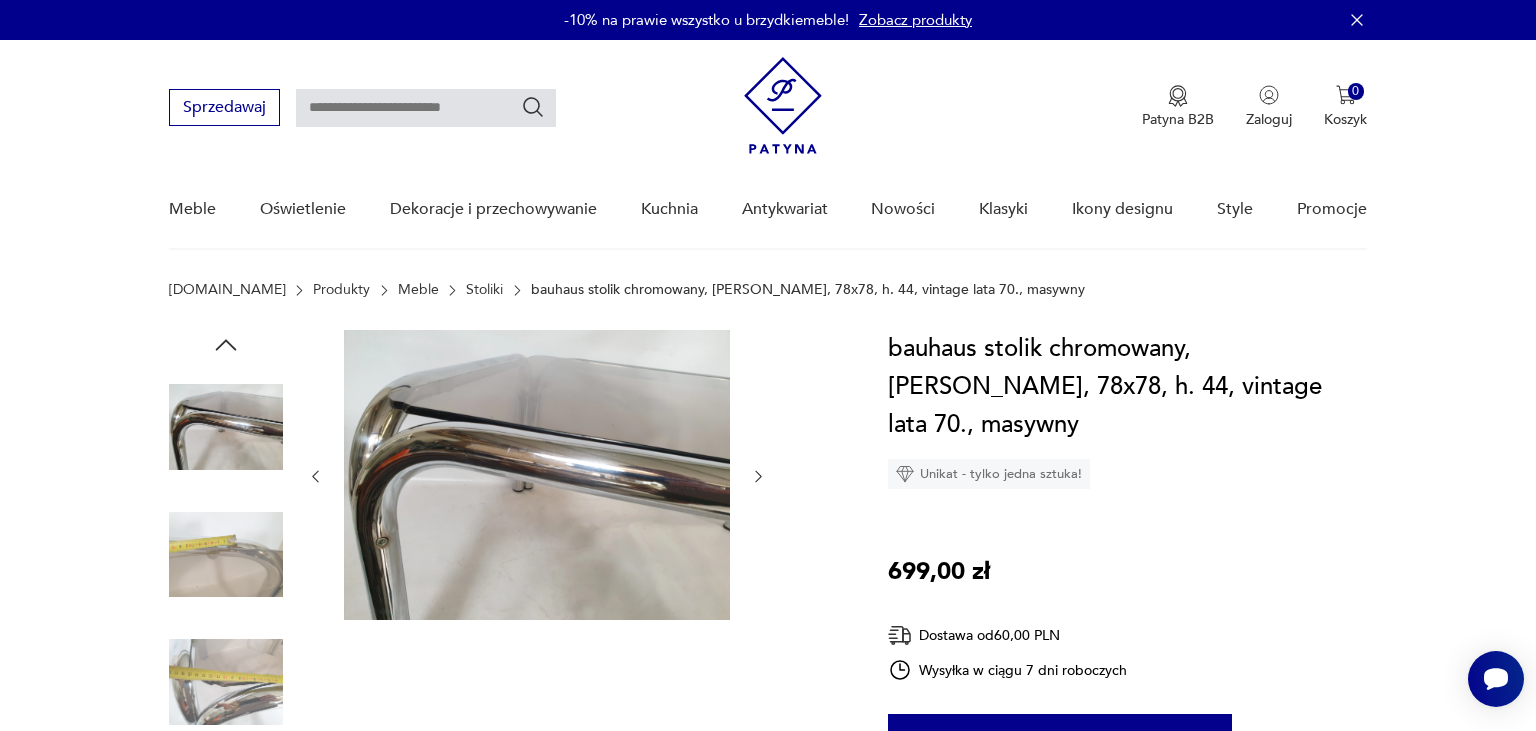 click at bounding box center [537, 476] 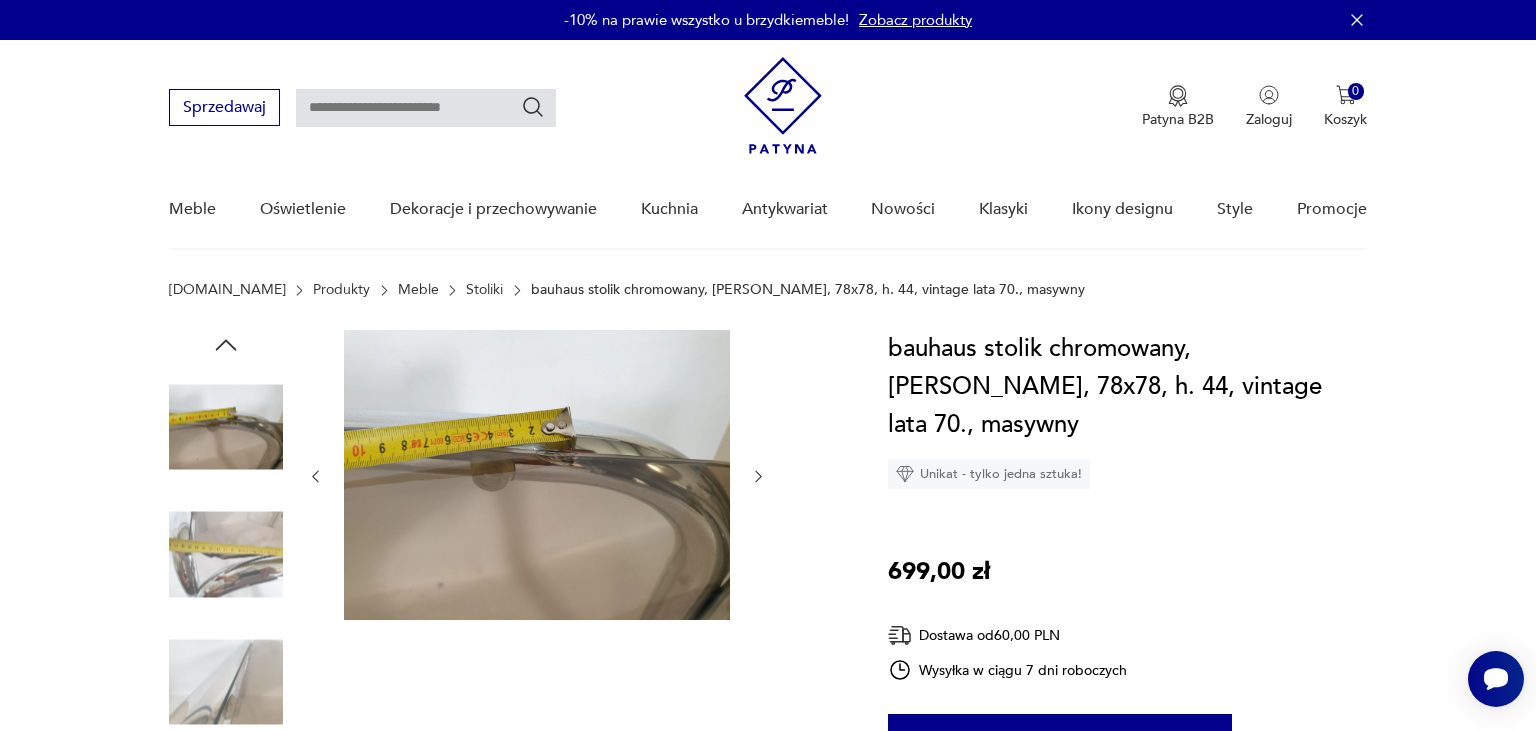 click 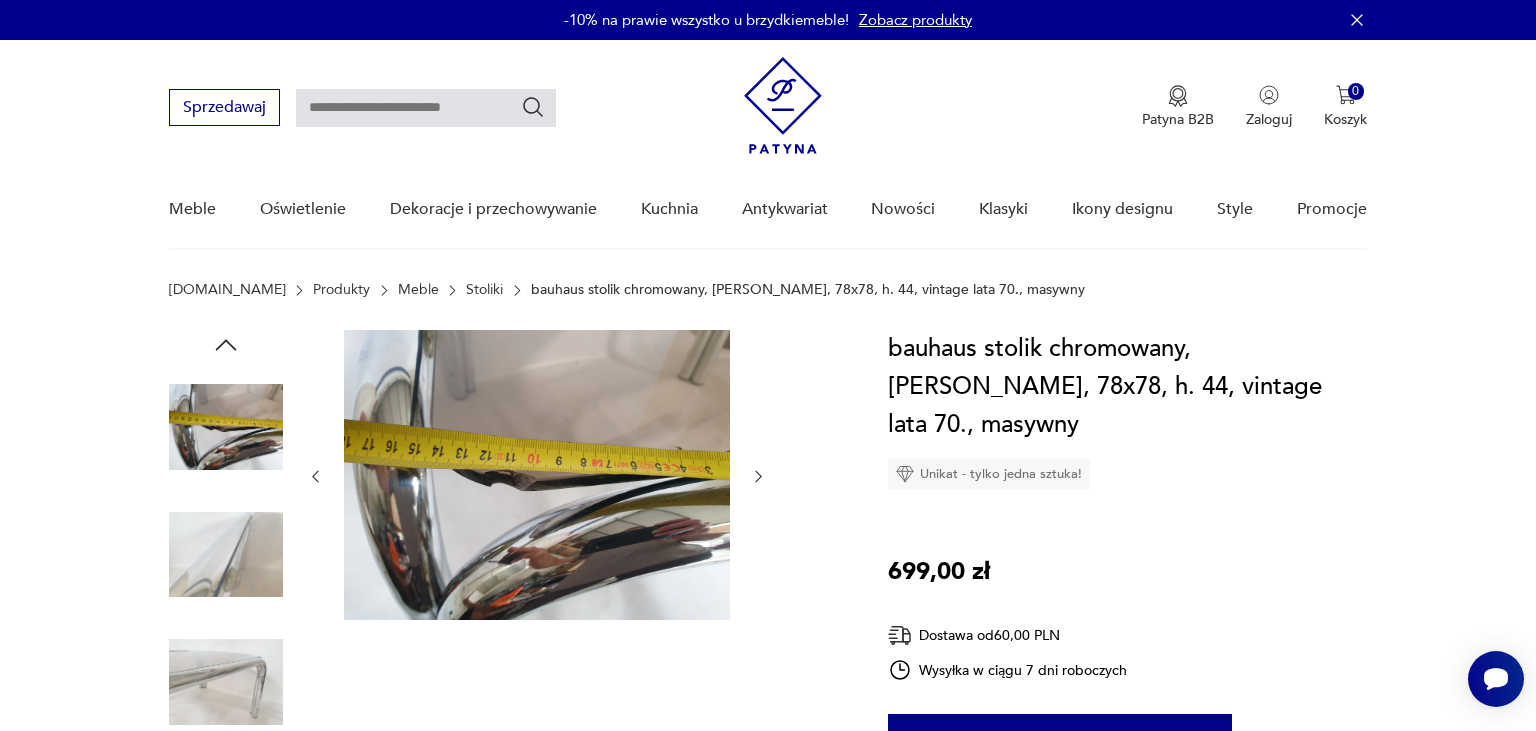 click 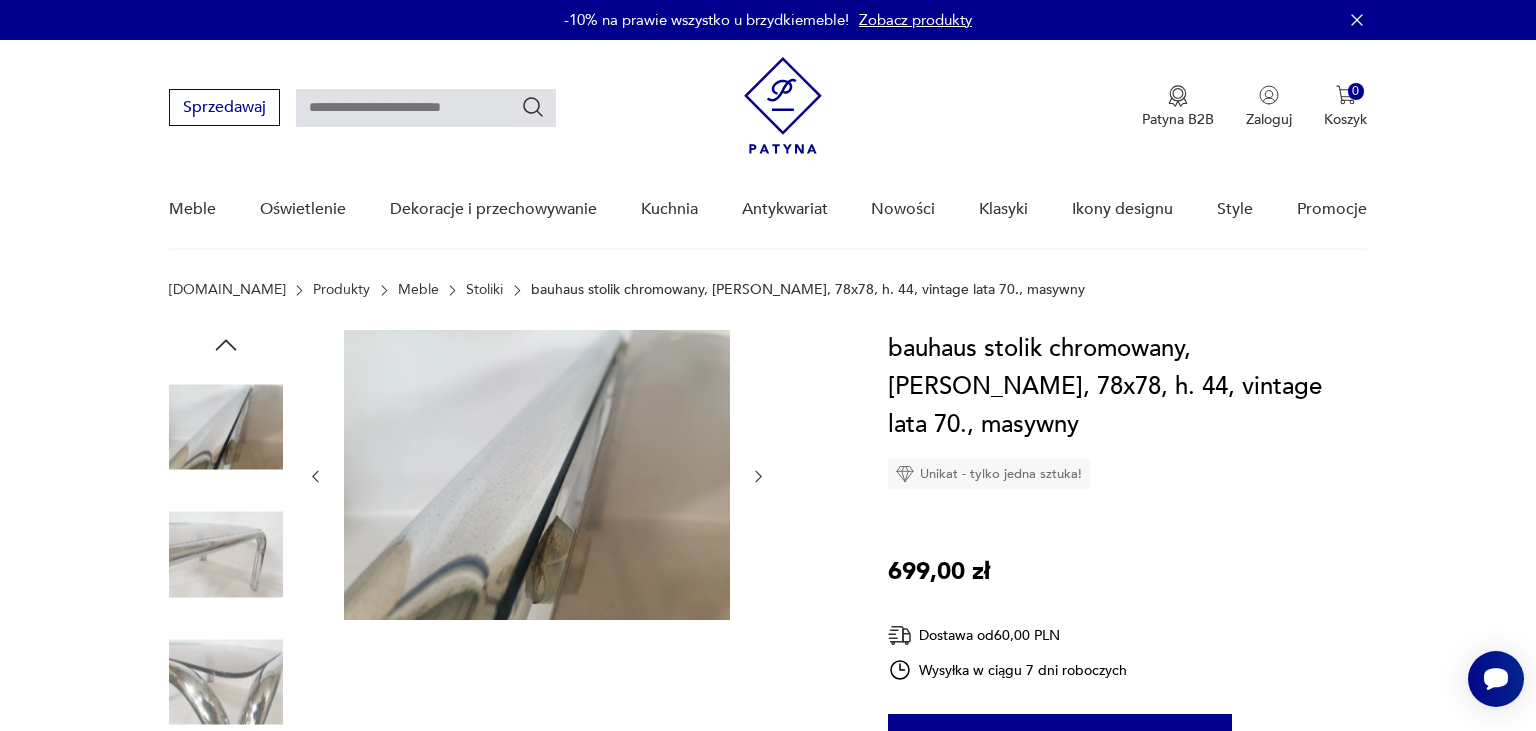 click 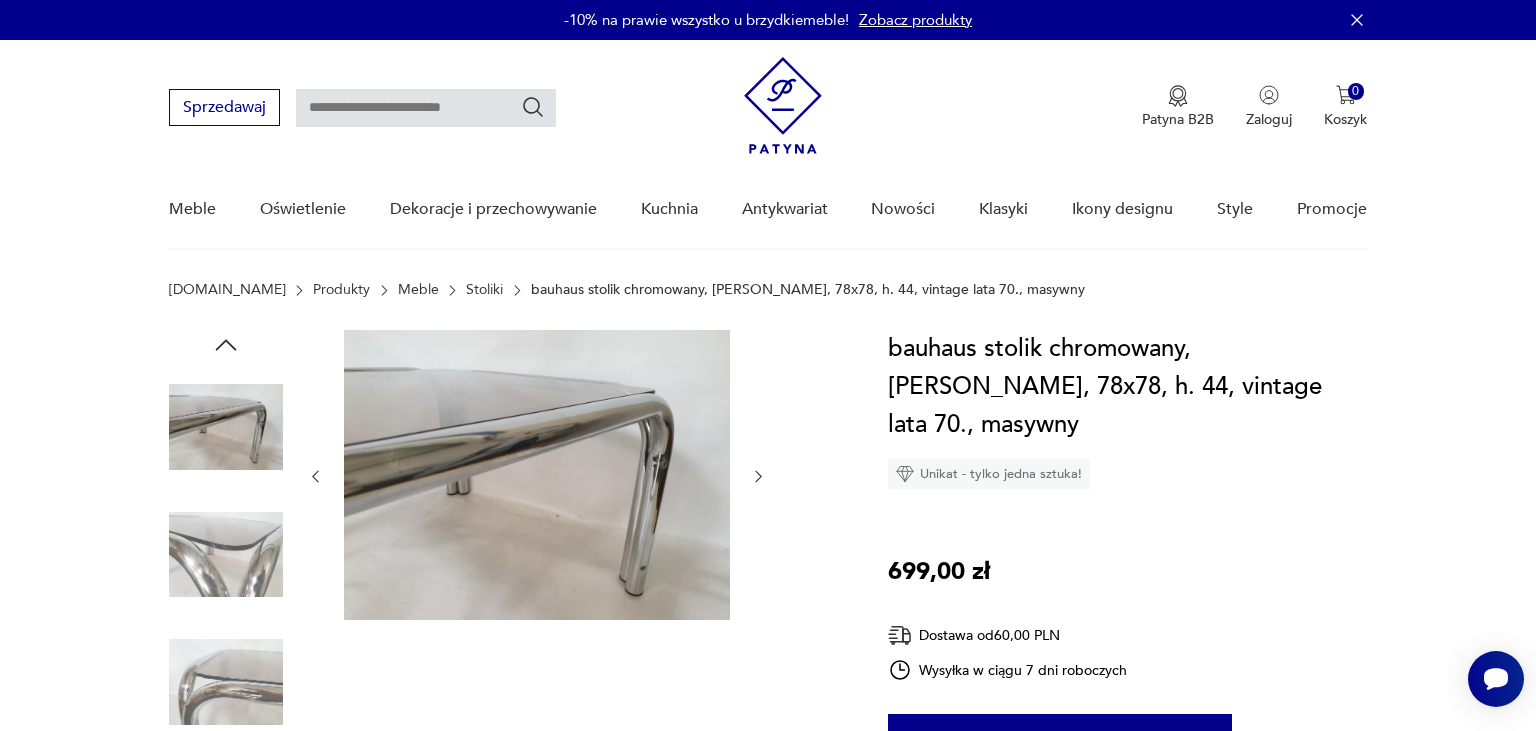 click 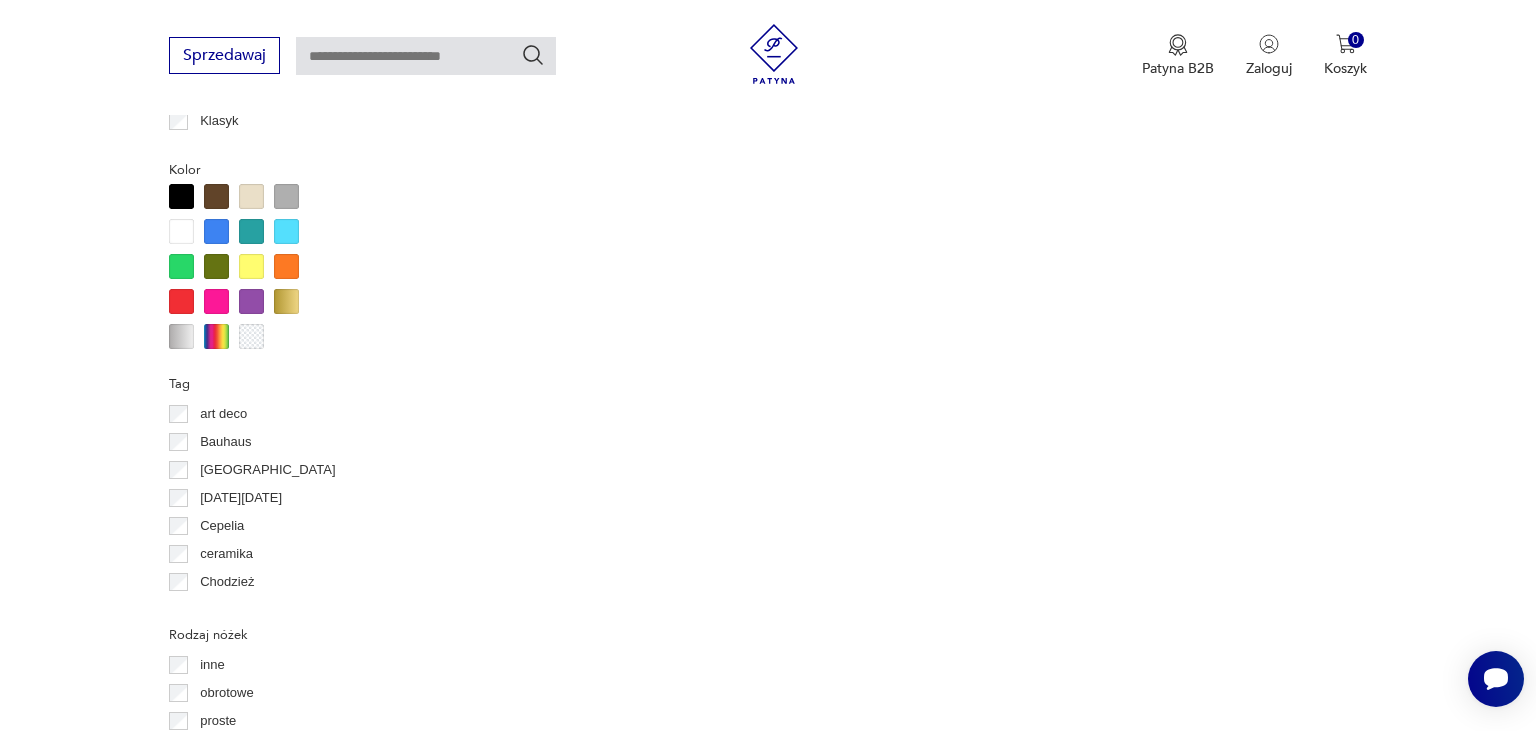 scroll, scrollTop: 1808, scrollLeft: 0, axis: vertical 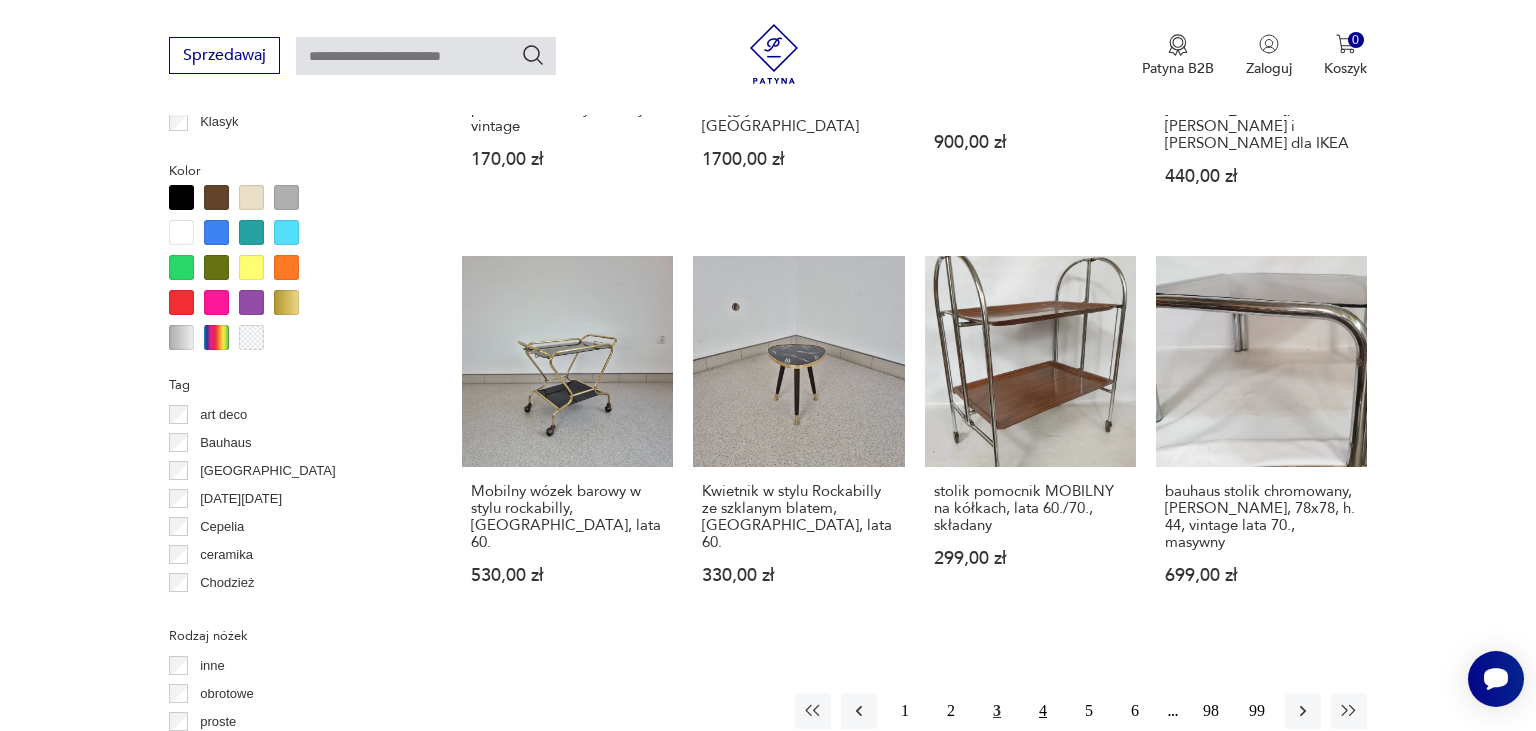 click on "4" at bounding box center (1043, 711) 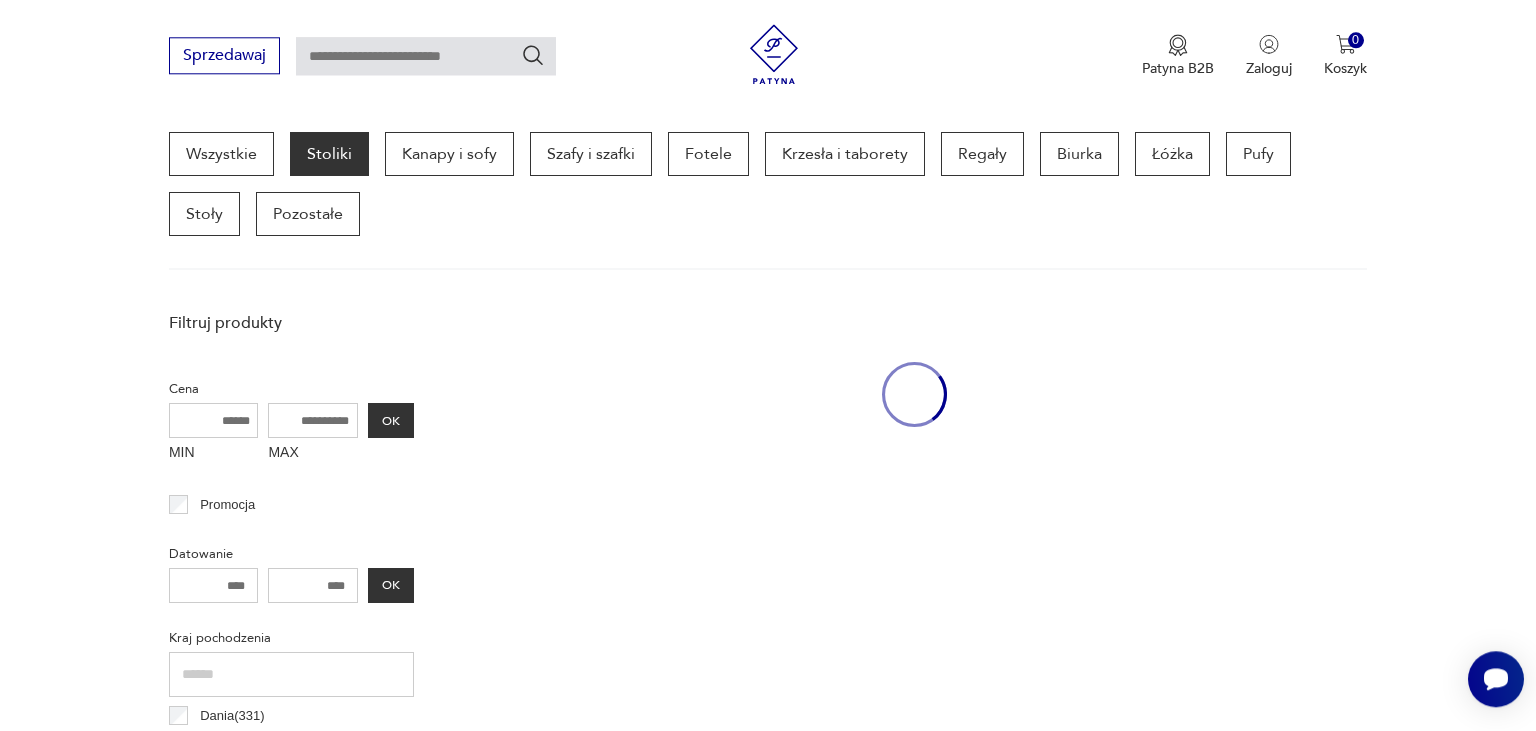 scroll, scrollTop: 529, scrollLeft: 0, axis: vertical 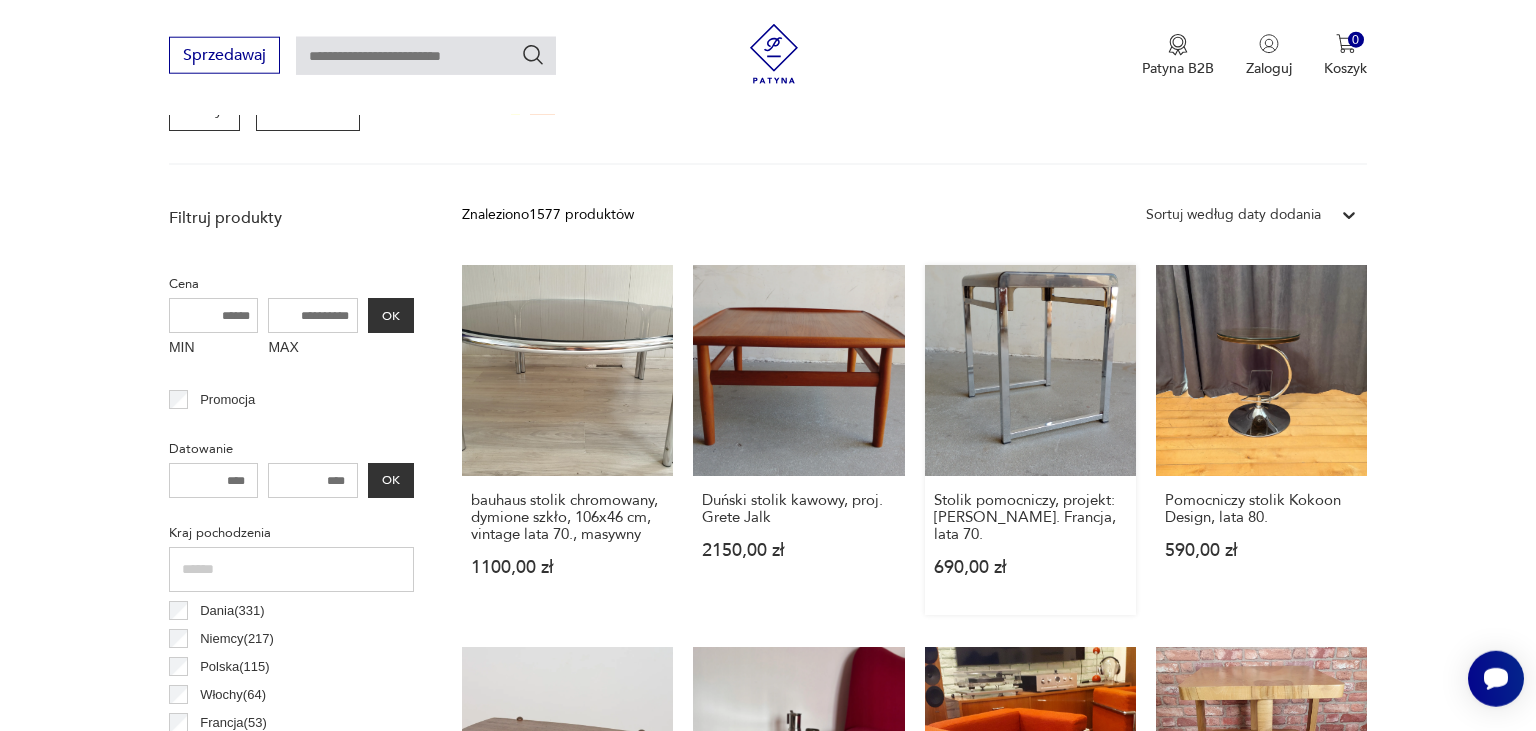 click on "Stolik pomocniczy, projekt: [PERSON_NAME]. Francja, lata 70. 690,00 zł" at bounding box center (1030, 440) 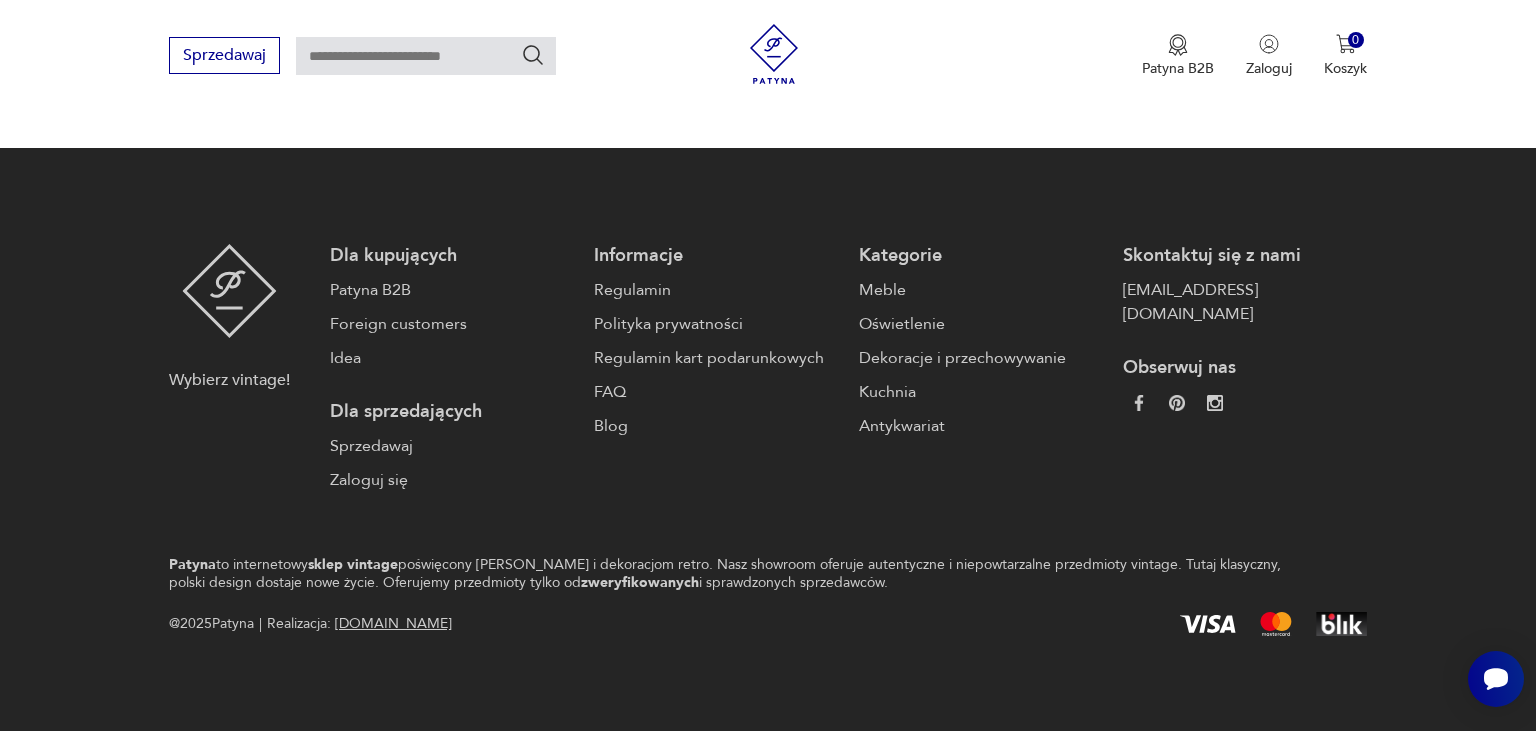scroll, scrollTop: 0, scrollLeft: 0, axis: both 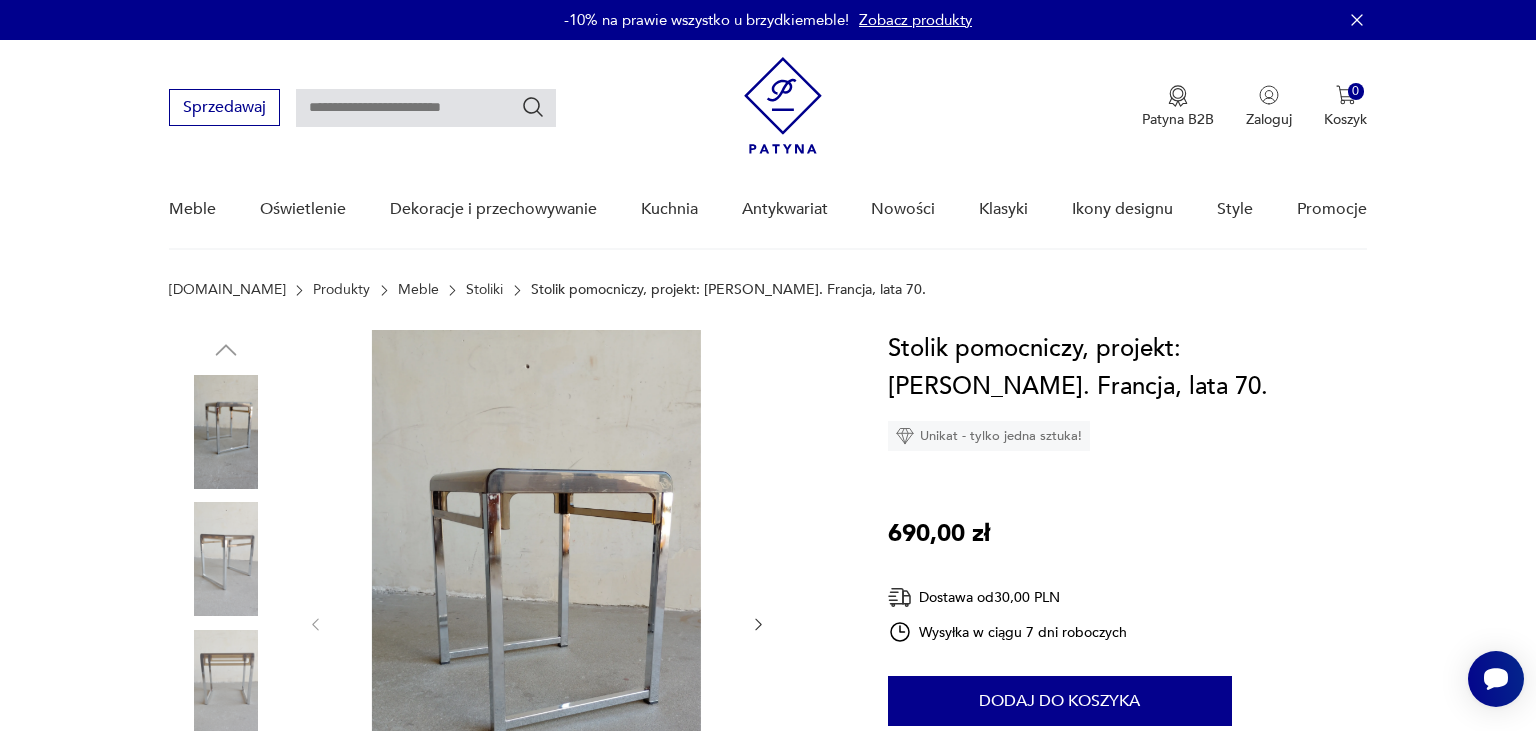 click 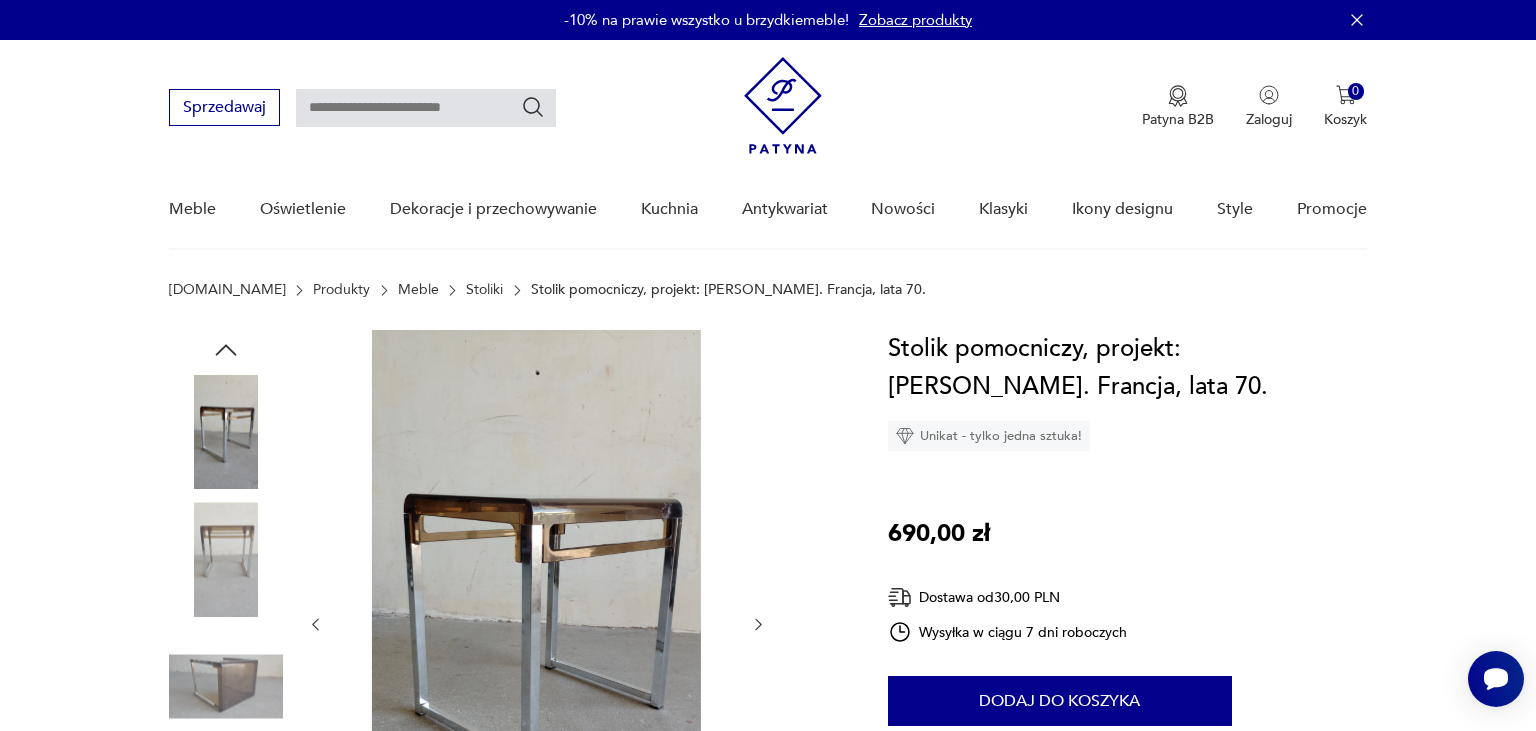 click 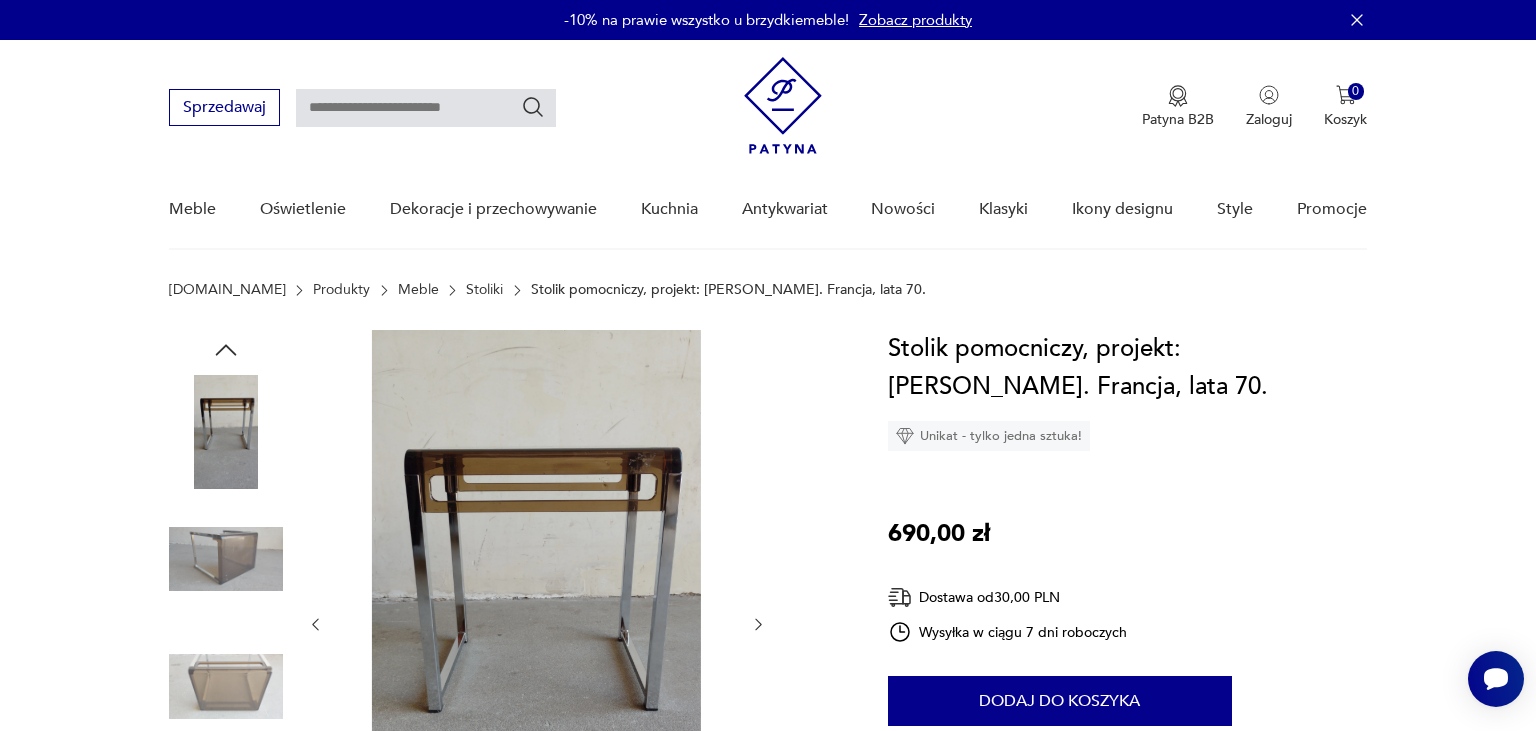 click 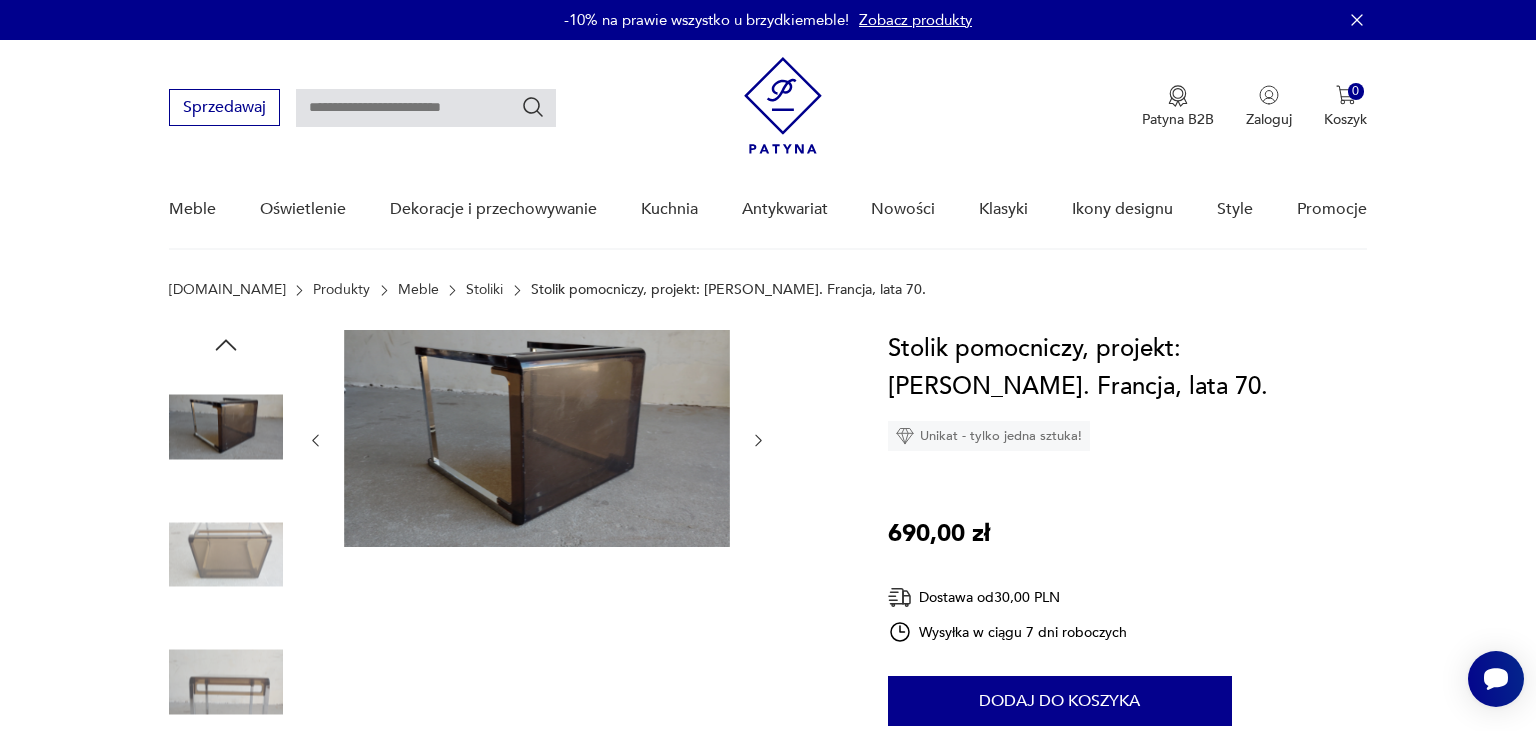 click at bounding box center (537, 620) 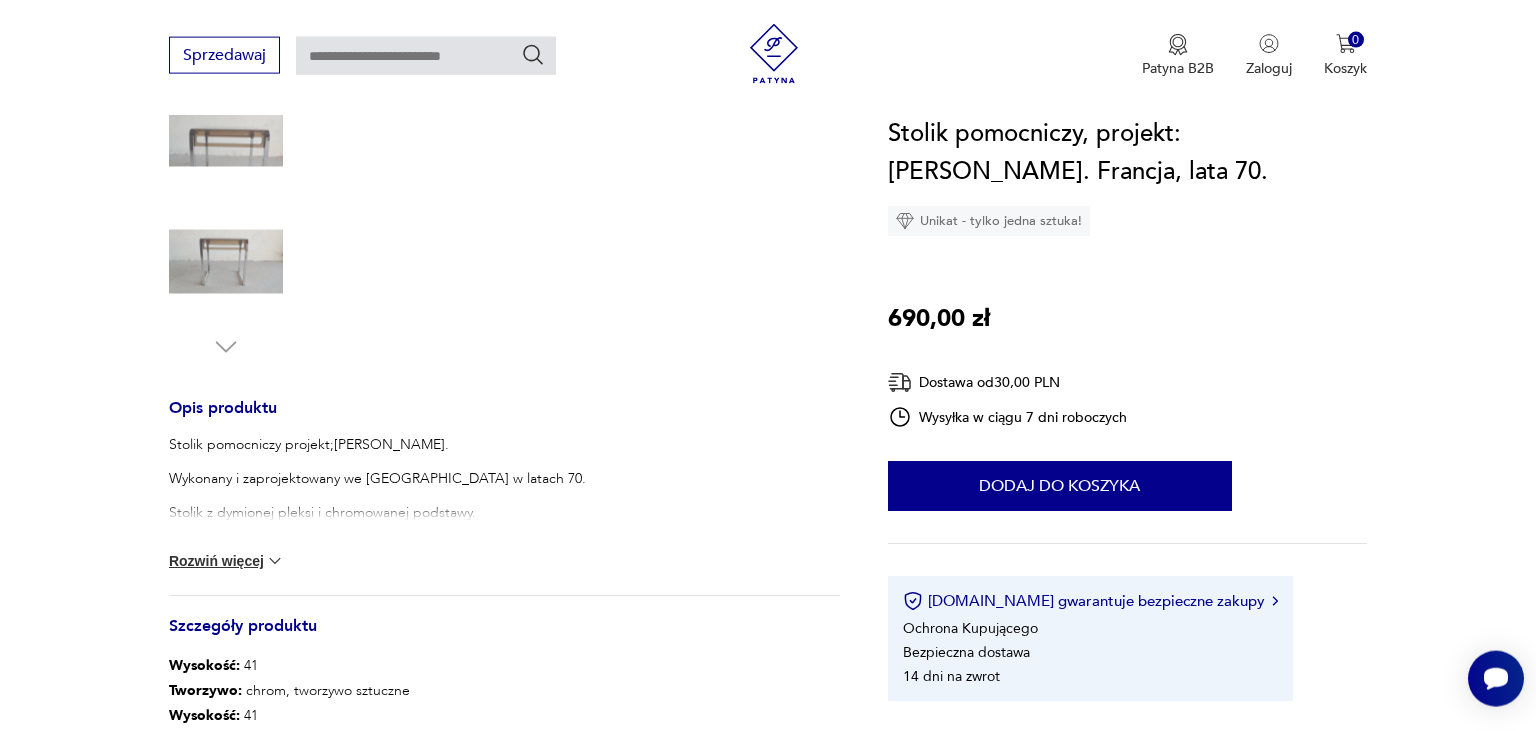 scroll, scrollTop: 422, scrollLeft: 0, axis: vertical 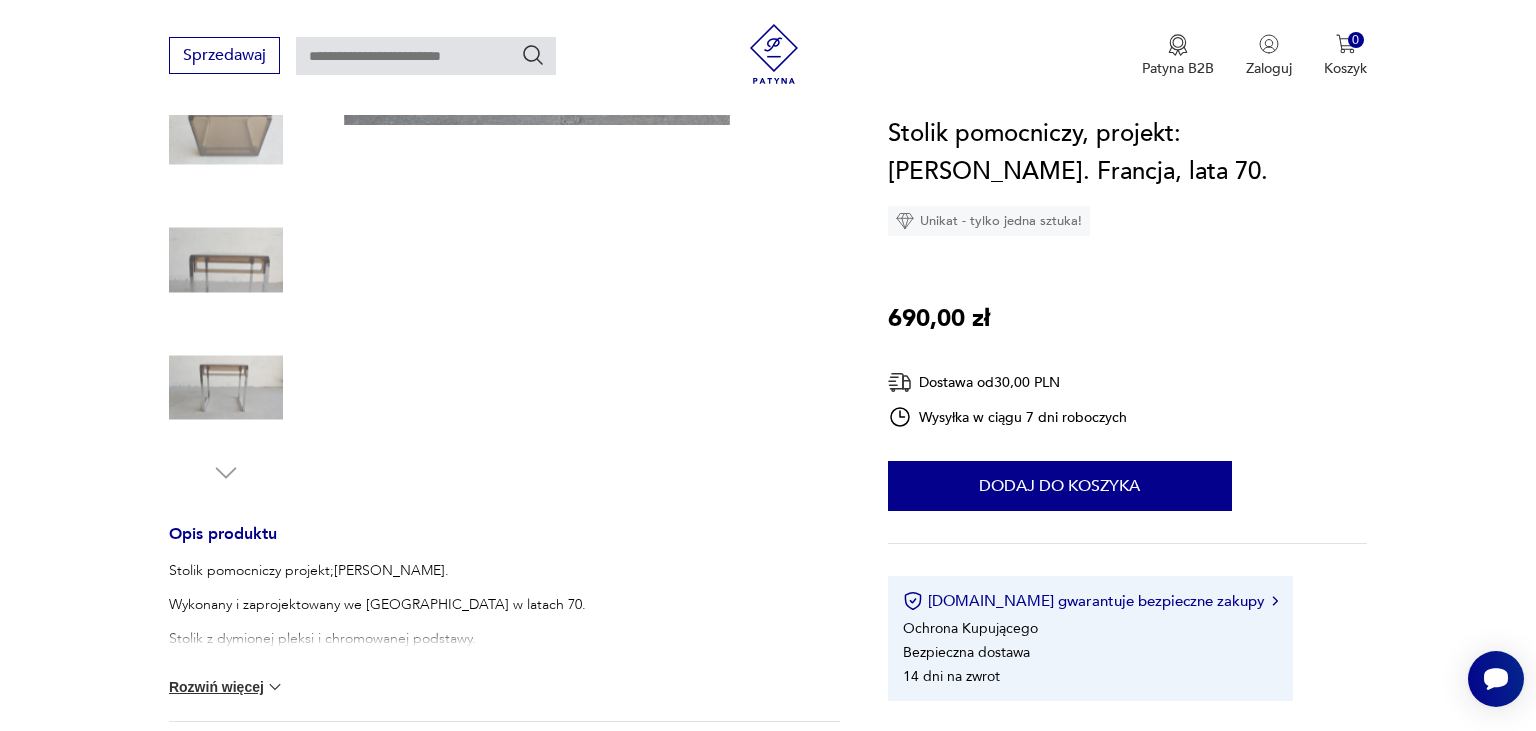 click on "Rozwiń więcej" at bounding box center [227, 687] 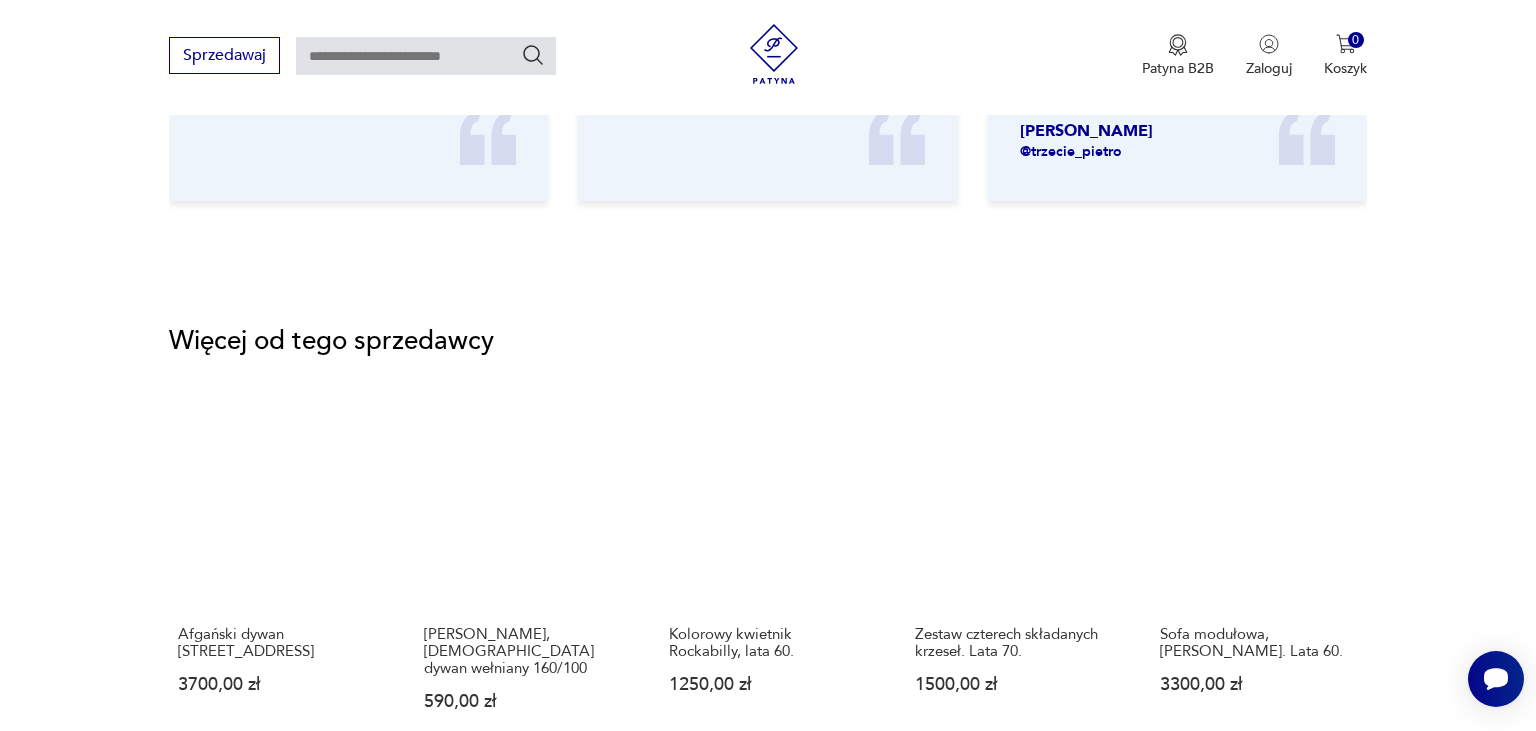 scroll, scrollTop: 0, scrollLeft: 0, axis: both 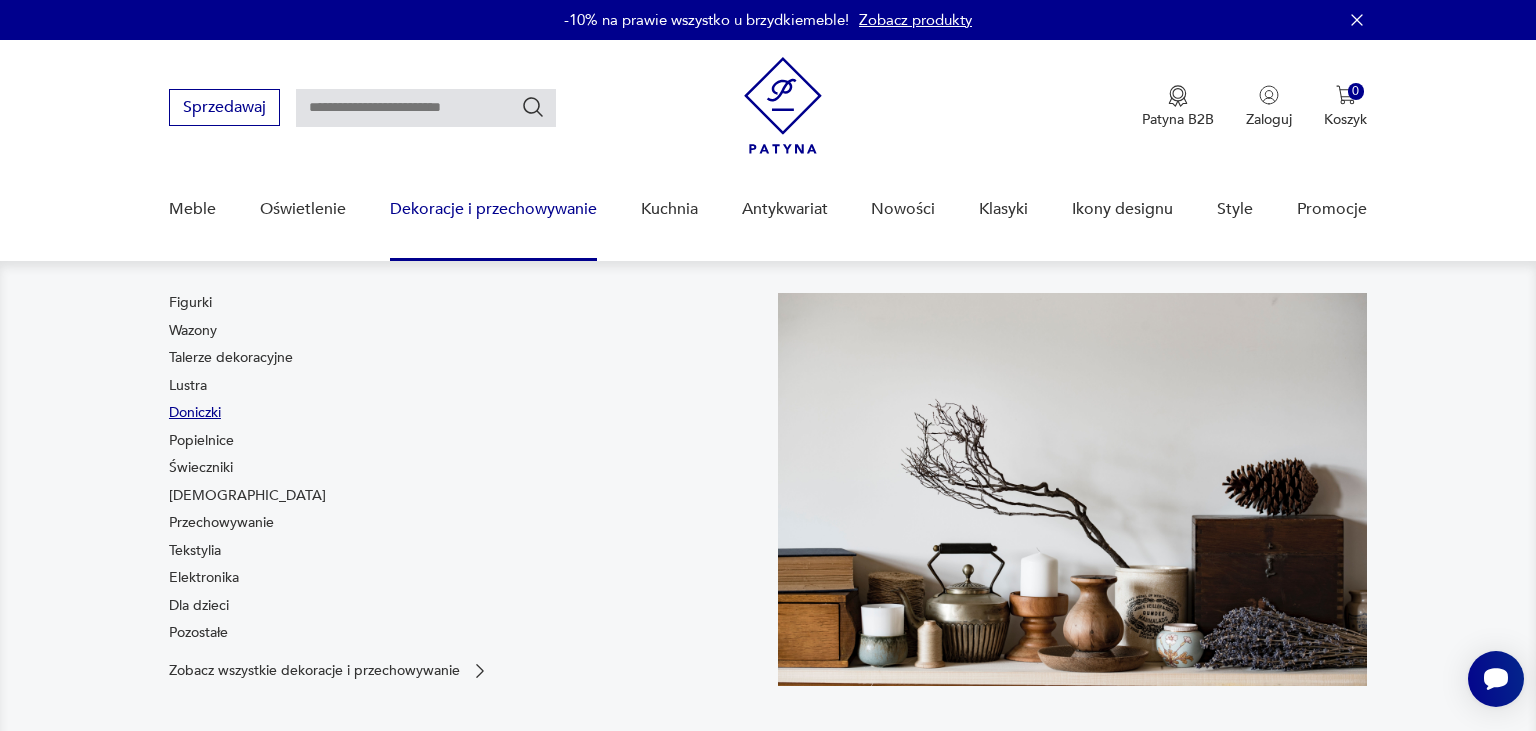 click on "Doniczki" at bounding box center [195, 413] 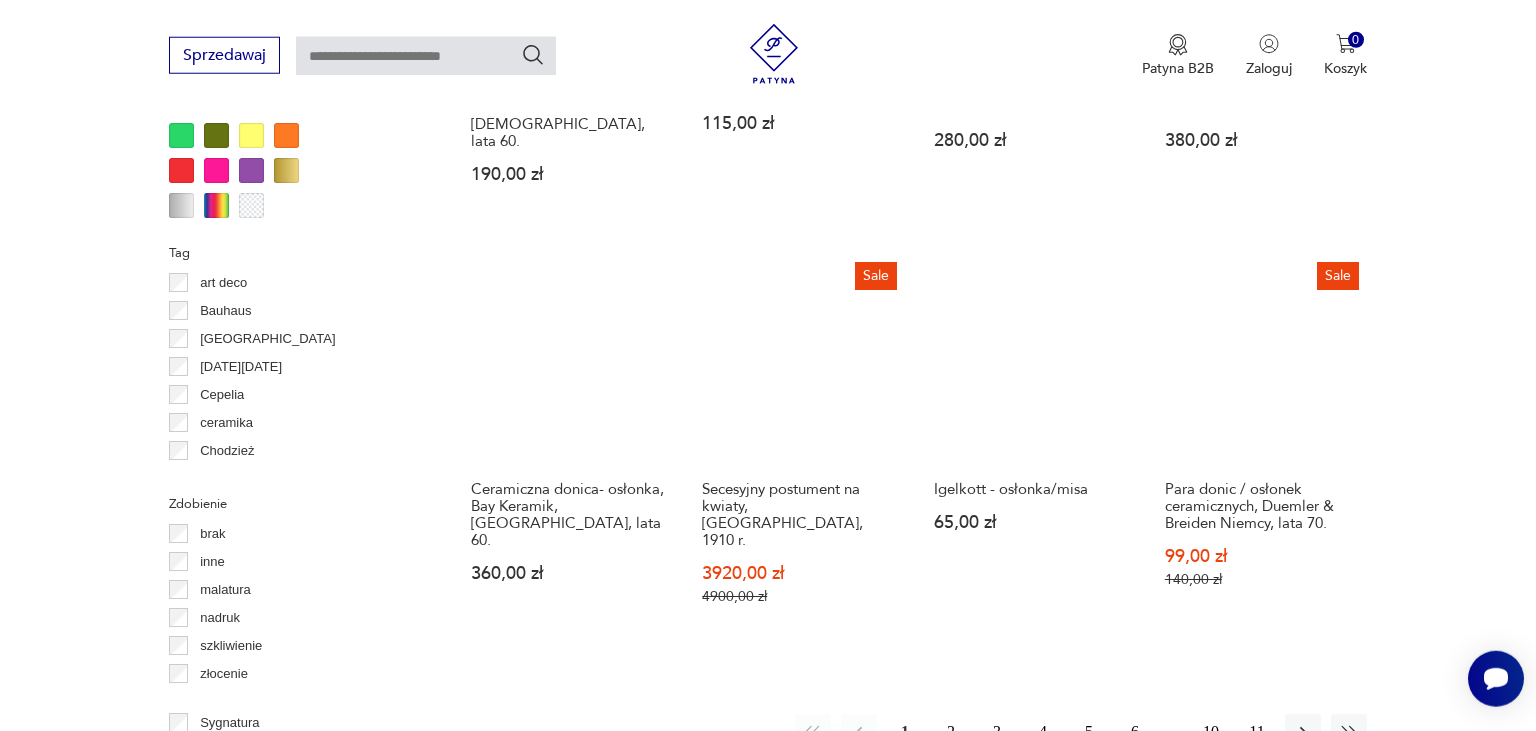 scroll, scrollTop: 1993, scrollLeft: 0, axis: vertical 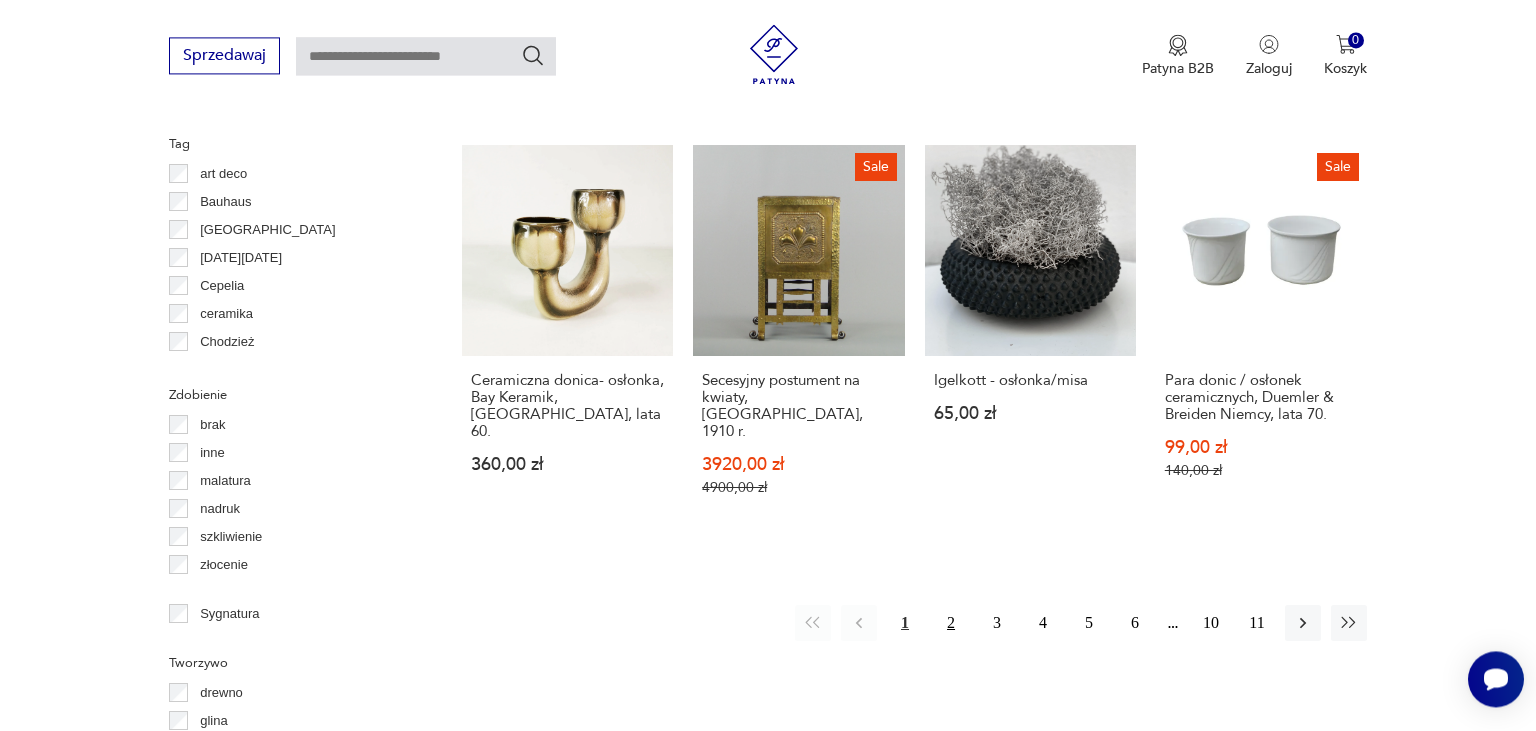 click on "2" at bounding box center (951, 623) 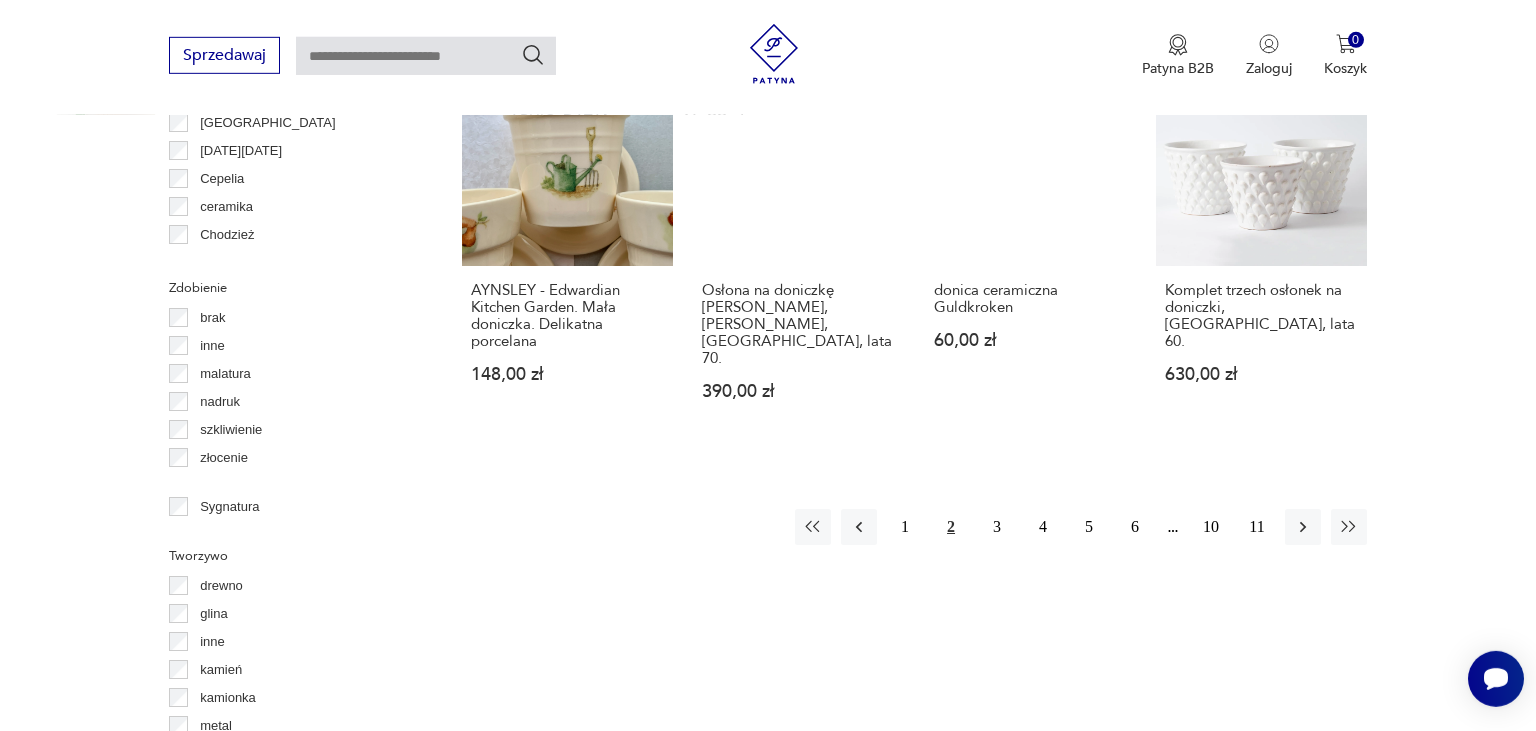 scroll, scrollTop: 1796, scrollLeft: 0, axis: vertical 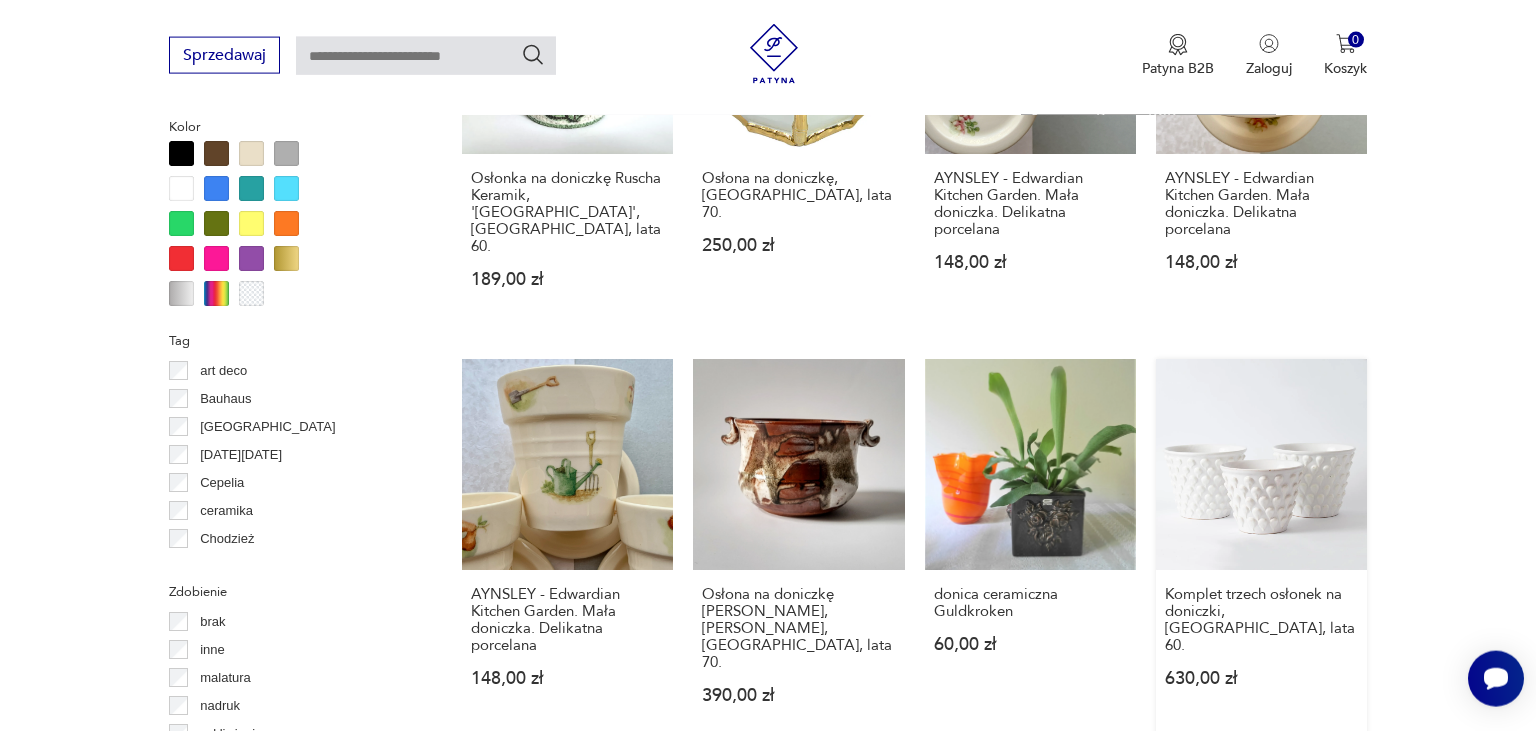 click on "Komplet trzech osłonek na doniczki, [GEOGRAPHIC_DATA], lata 60. 630,00 zł" at bounding box center [1261, 551] 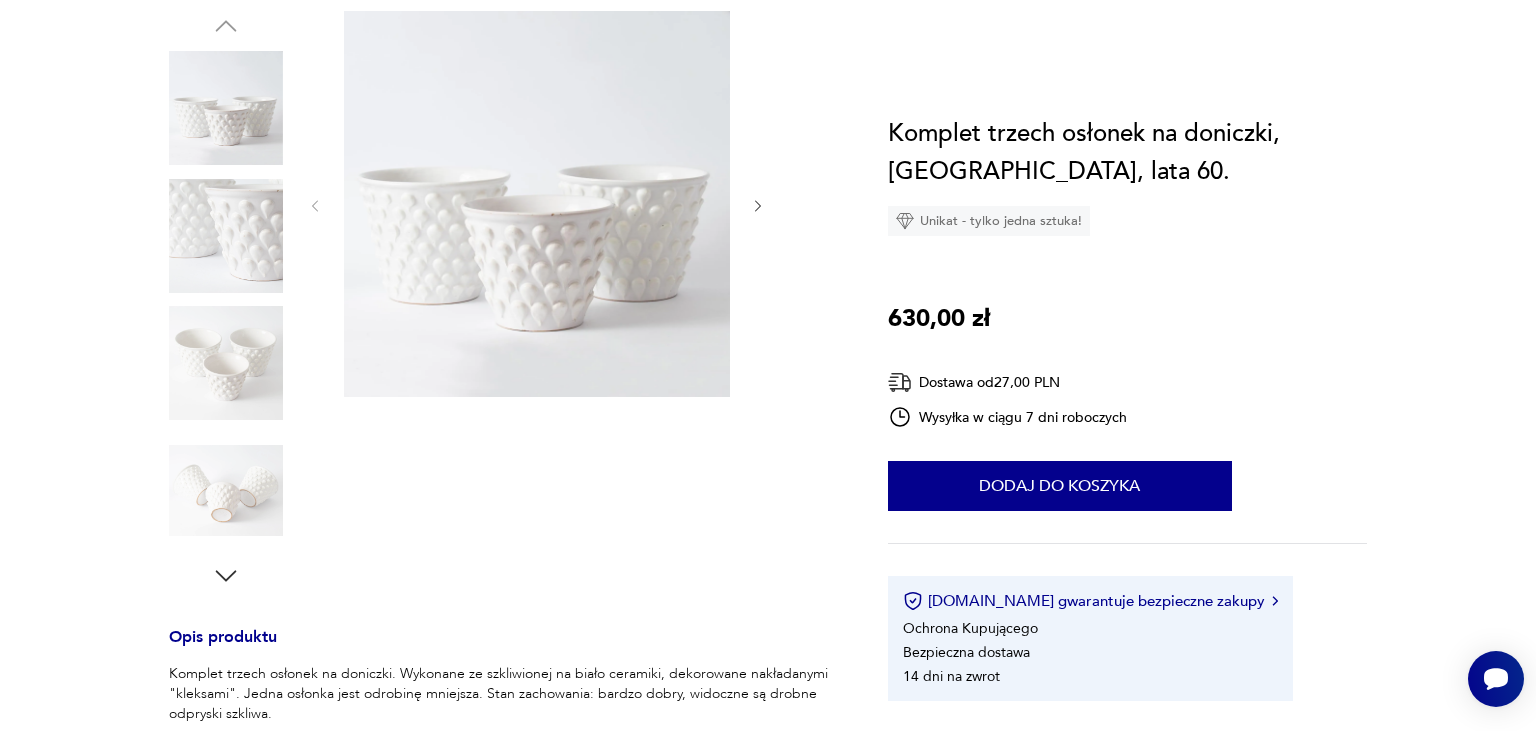 scroll, scrollTop: 0, scrollLeft: 0, axis: both 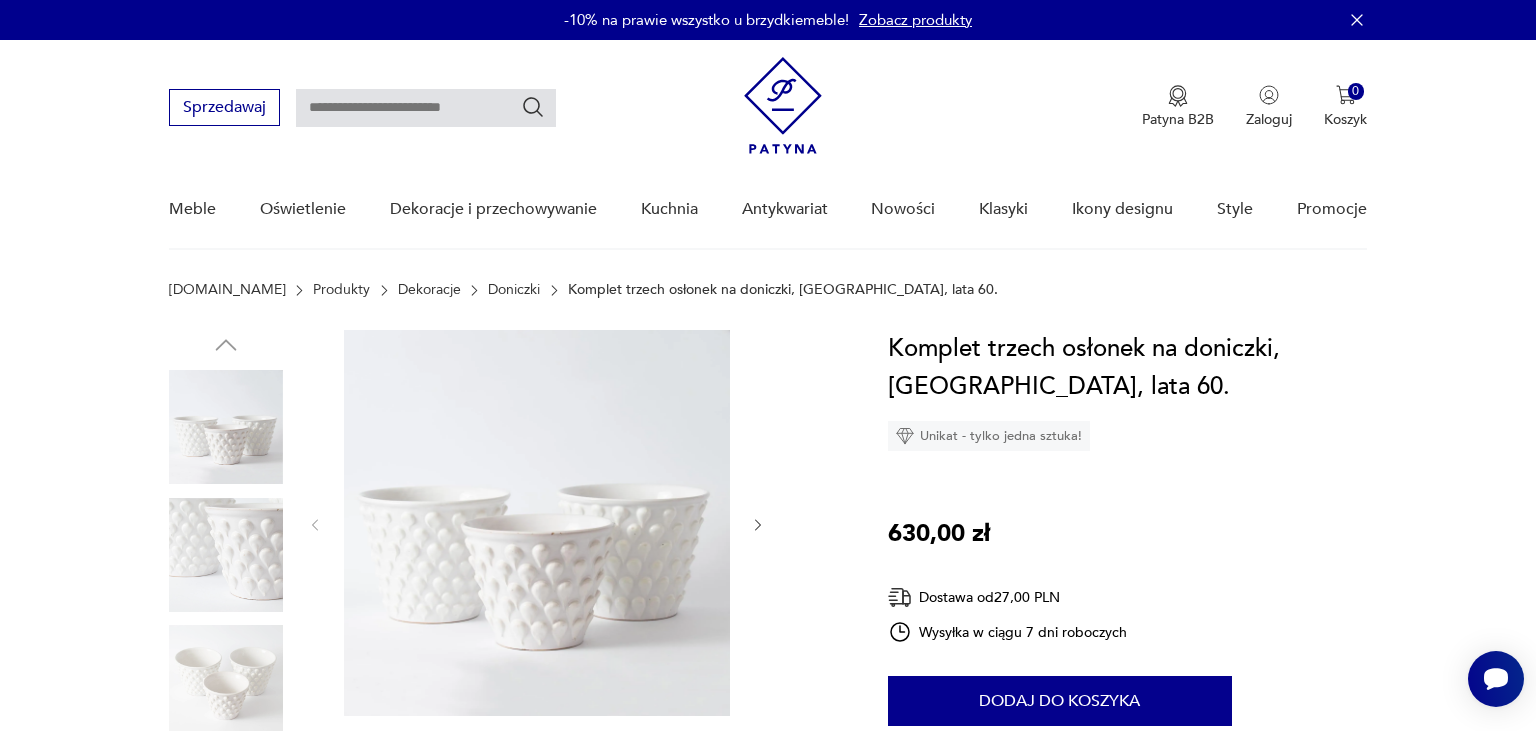 click 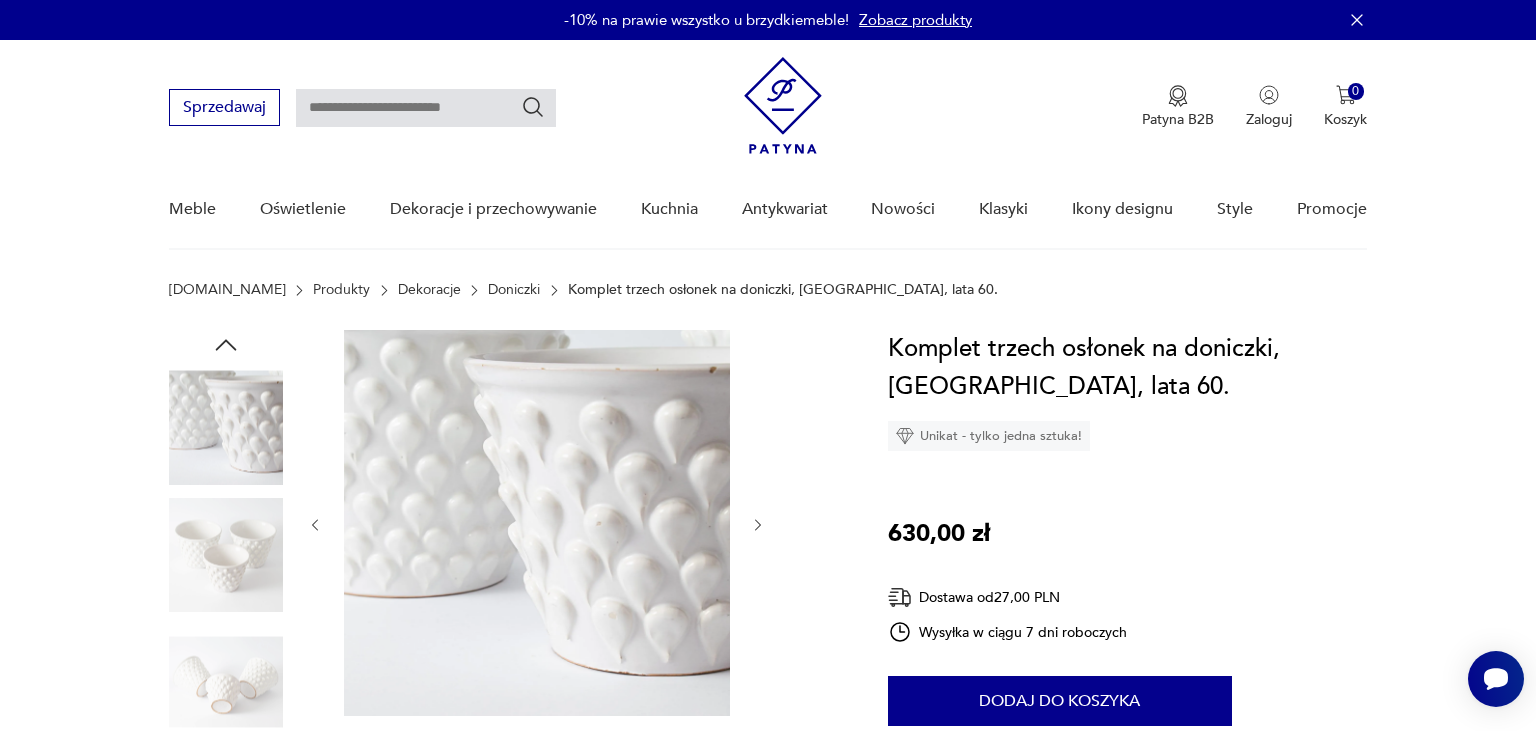 click 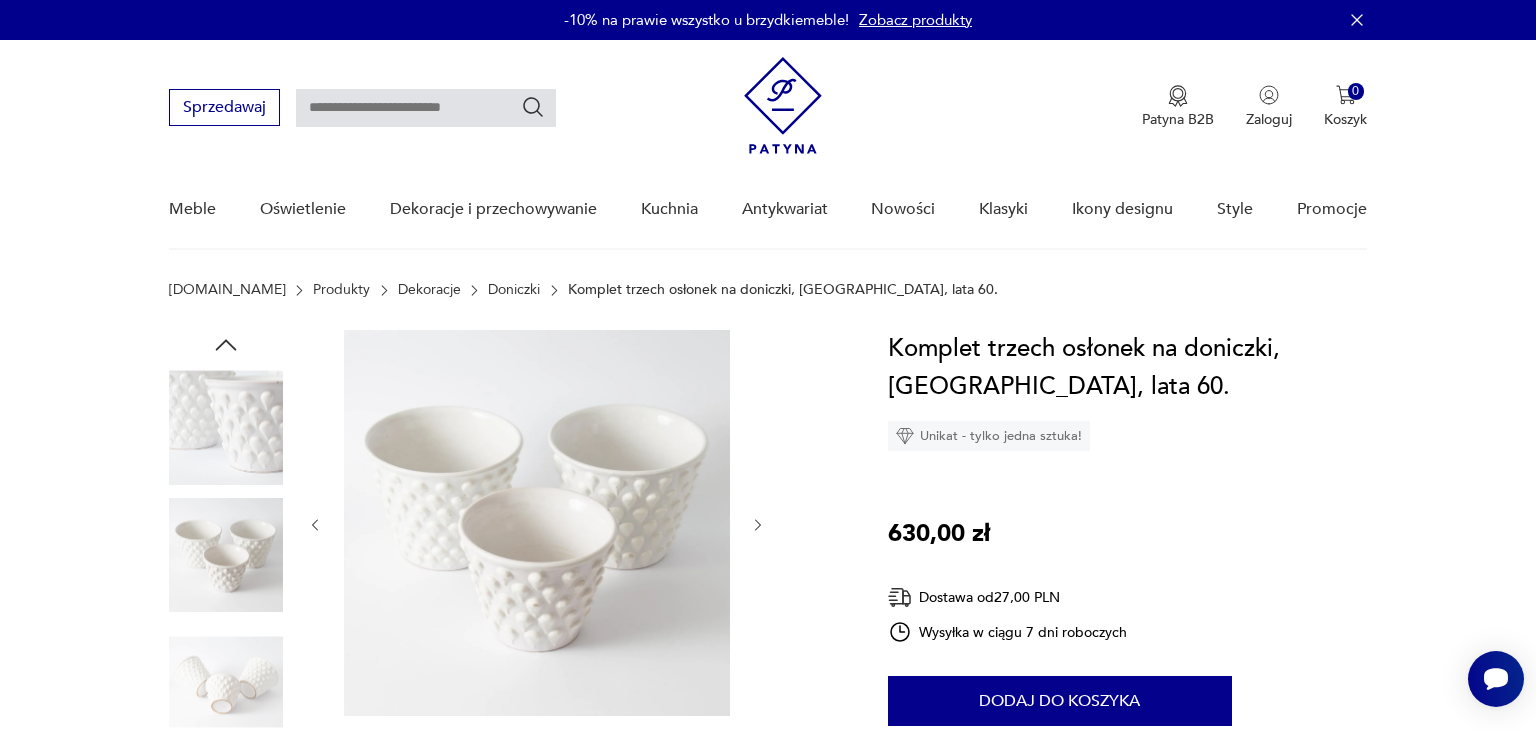 click 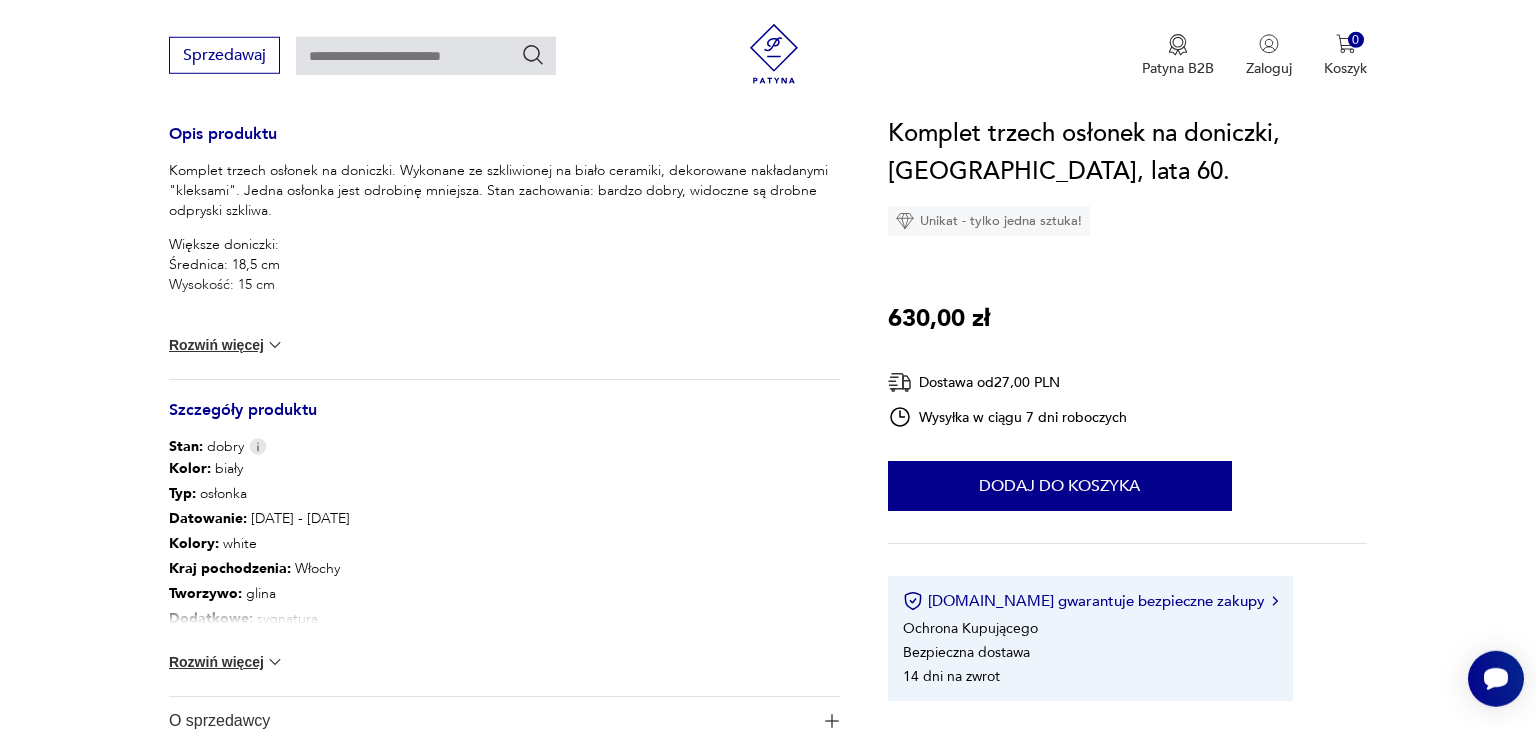 scroll, scrollTop: 1056, scrollLeft: 0, axis: vertical 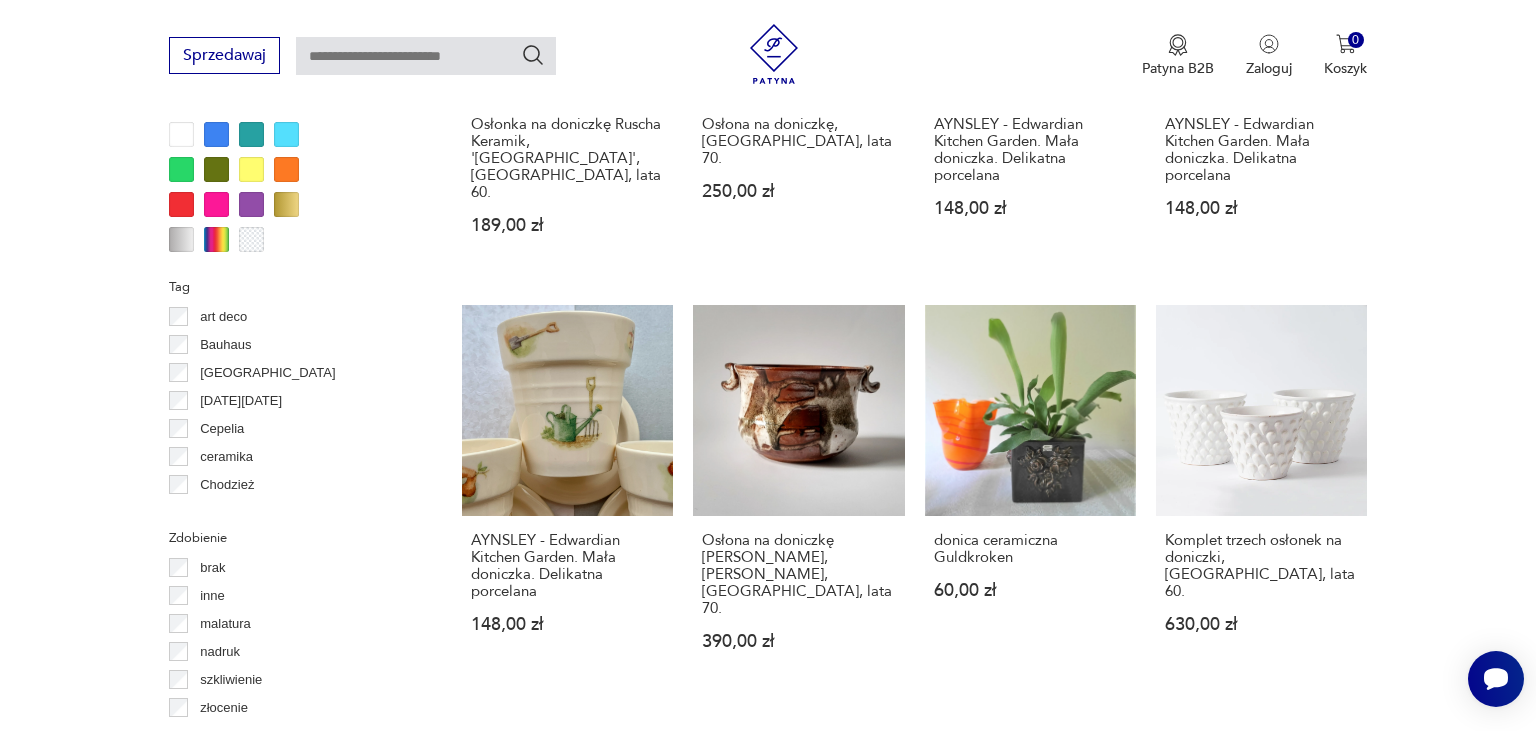 click on "3" at bounding box center (997, 777) 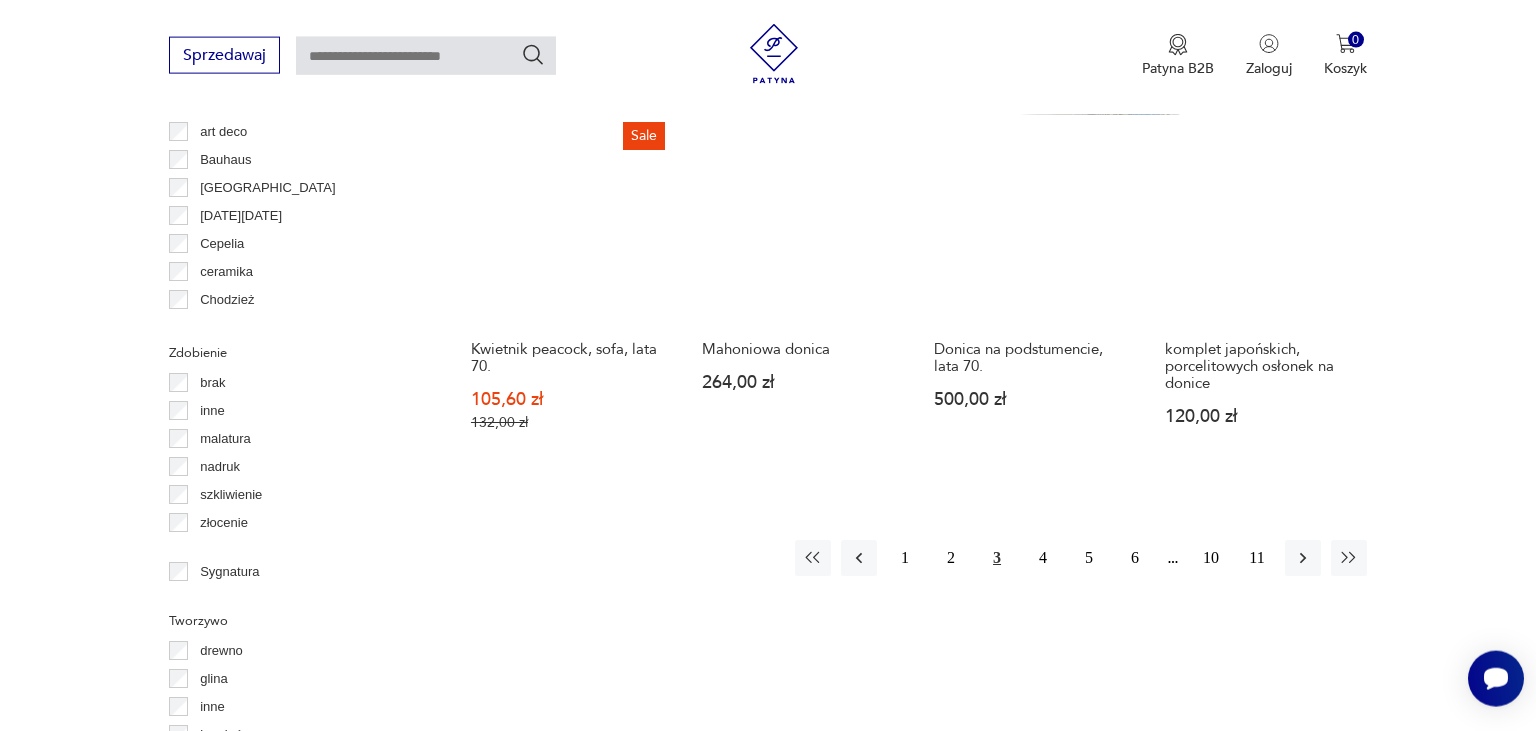 scroll, scrollTop: 2219, scrollLeft: 0, axis: vertical 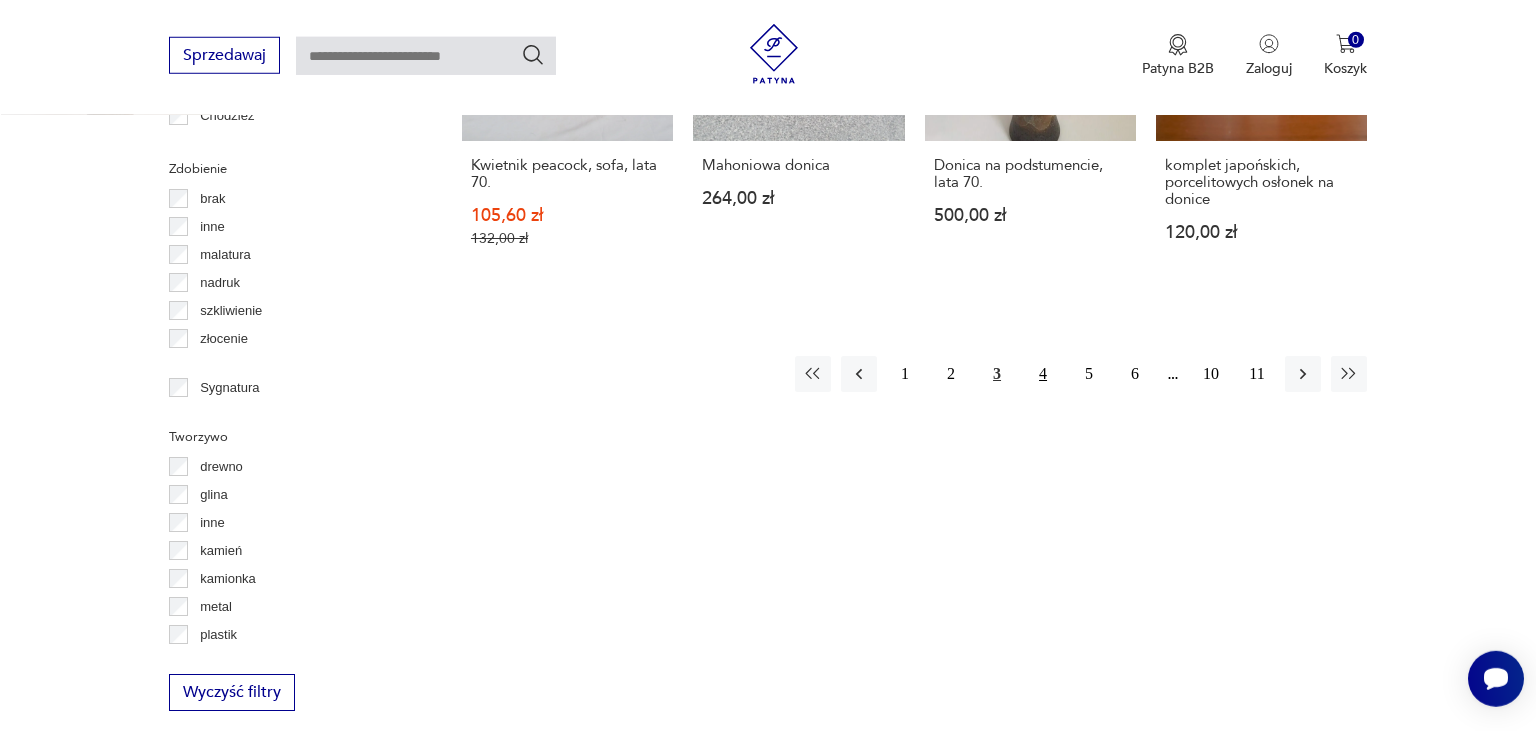 click on "4" at bounding box center (1043, 374) 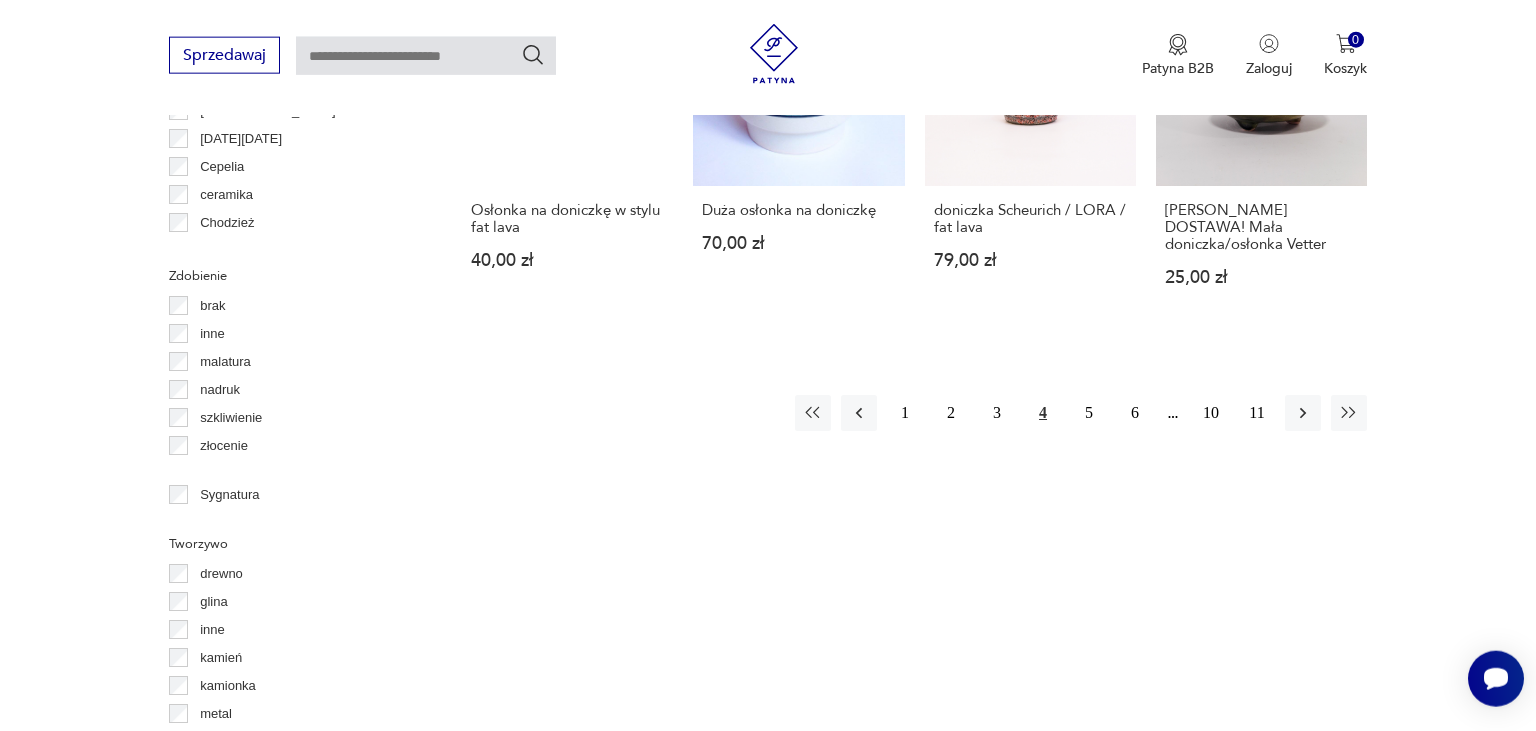 scroll, scrollTop: 2113, scrollLeft: 0, axis: vertical 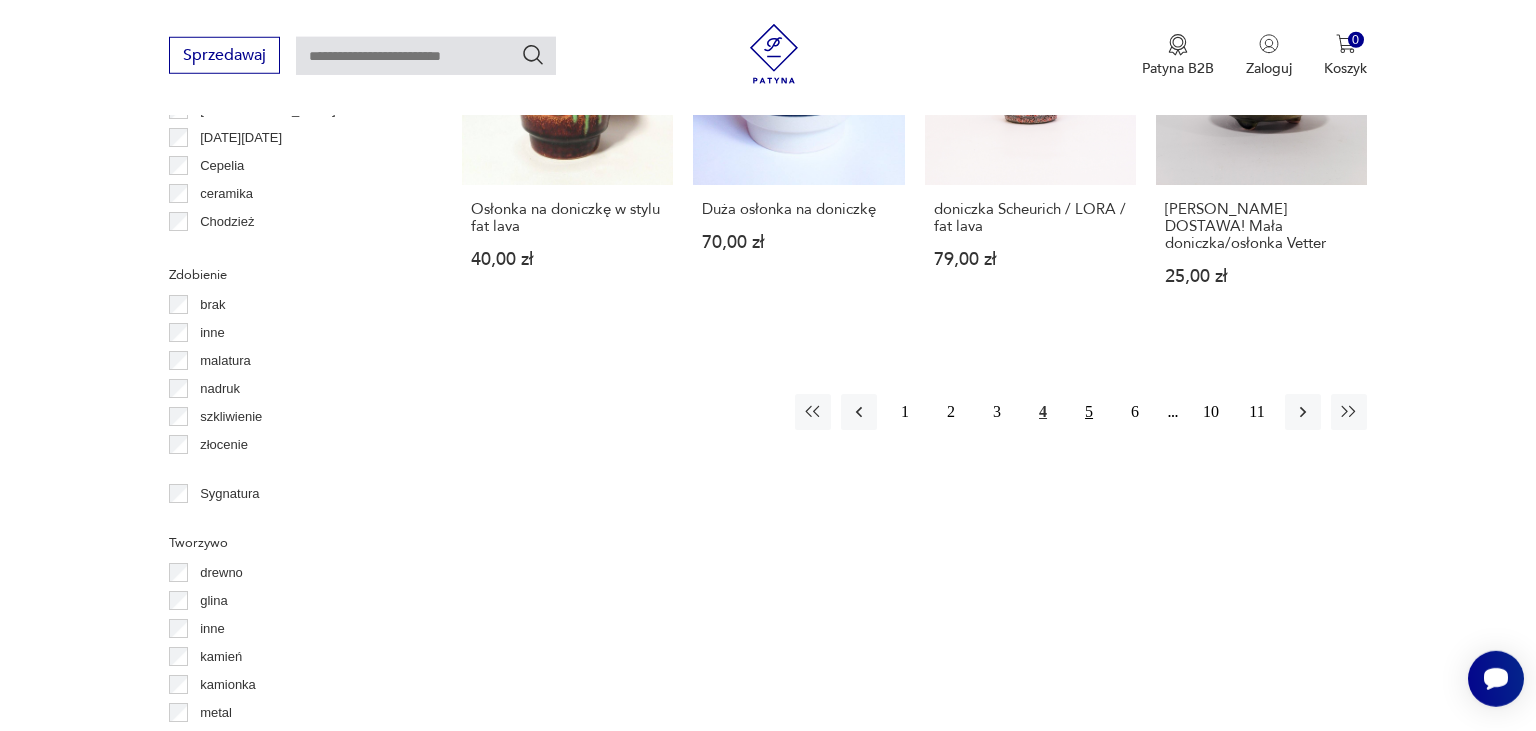 click on "5" at bounding box center (1089, 412) 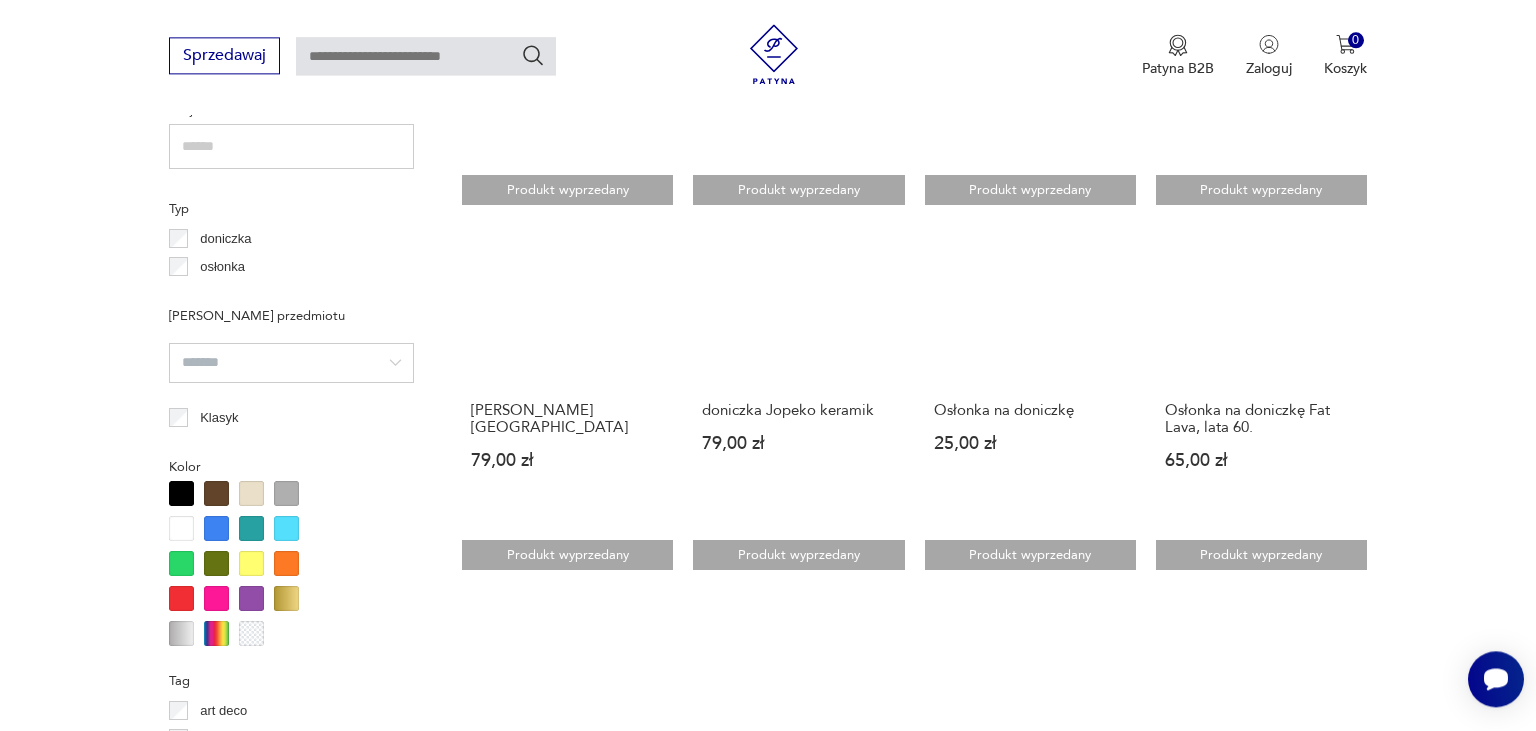 scroll, scrollTop: 1480, scrollLeft: 0, axis: vertical 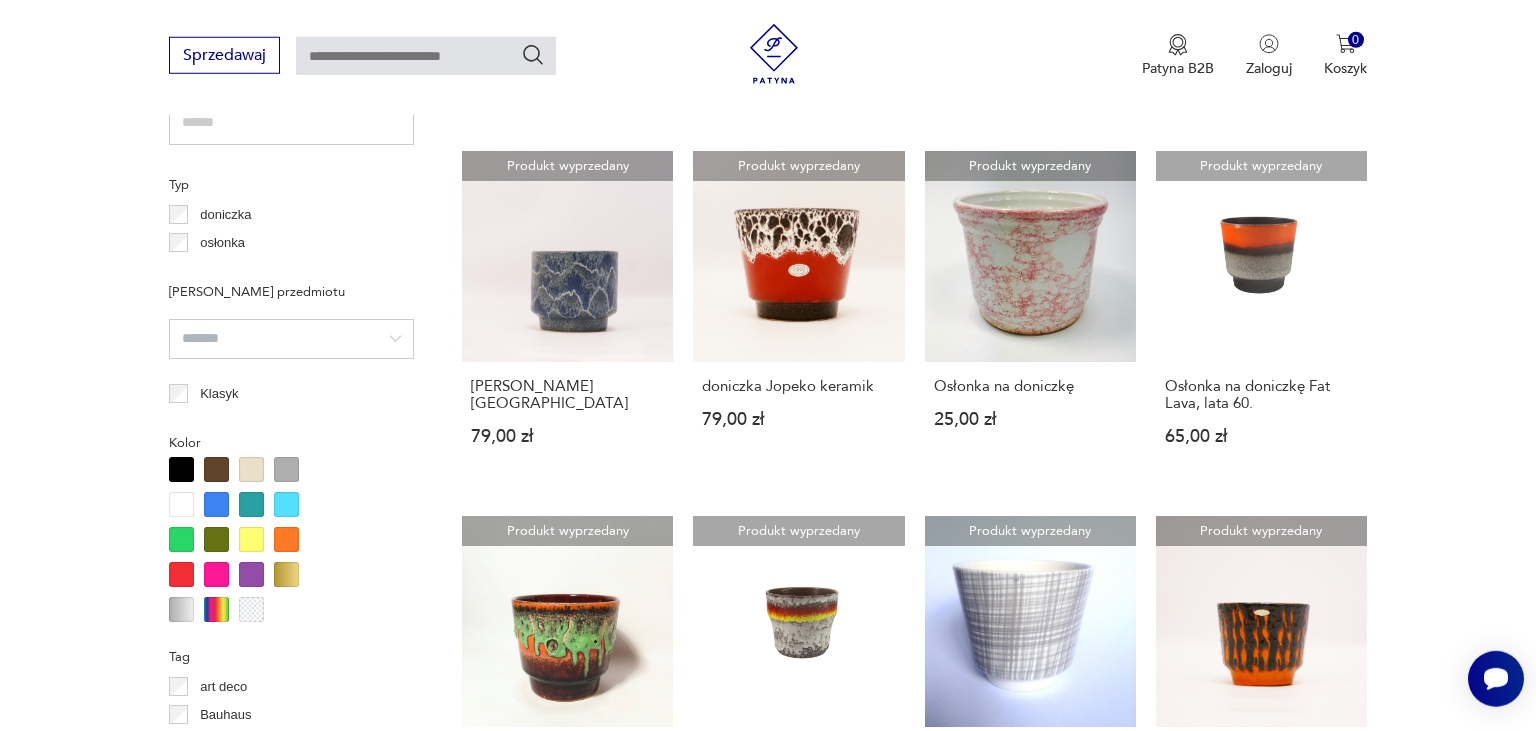click at bounding box center [181, 504] 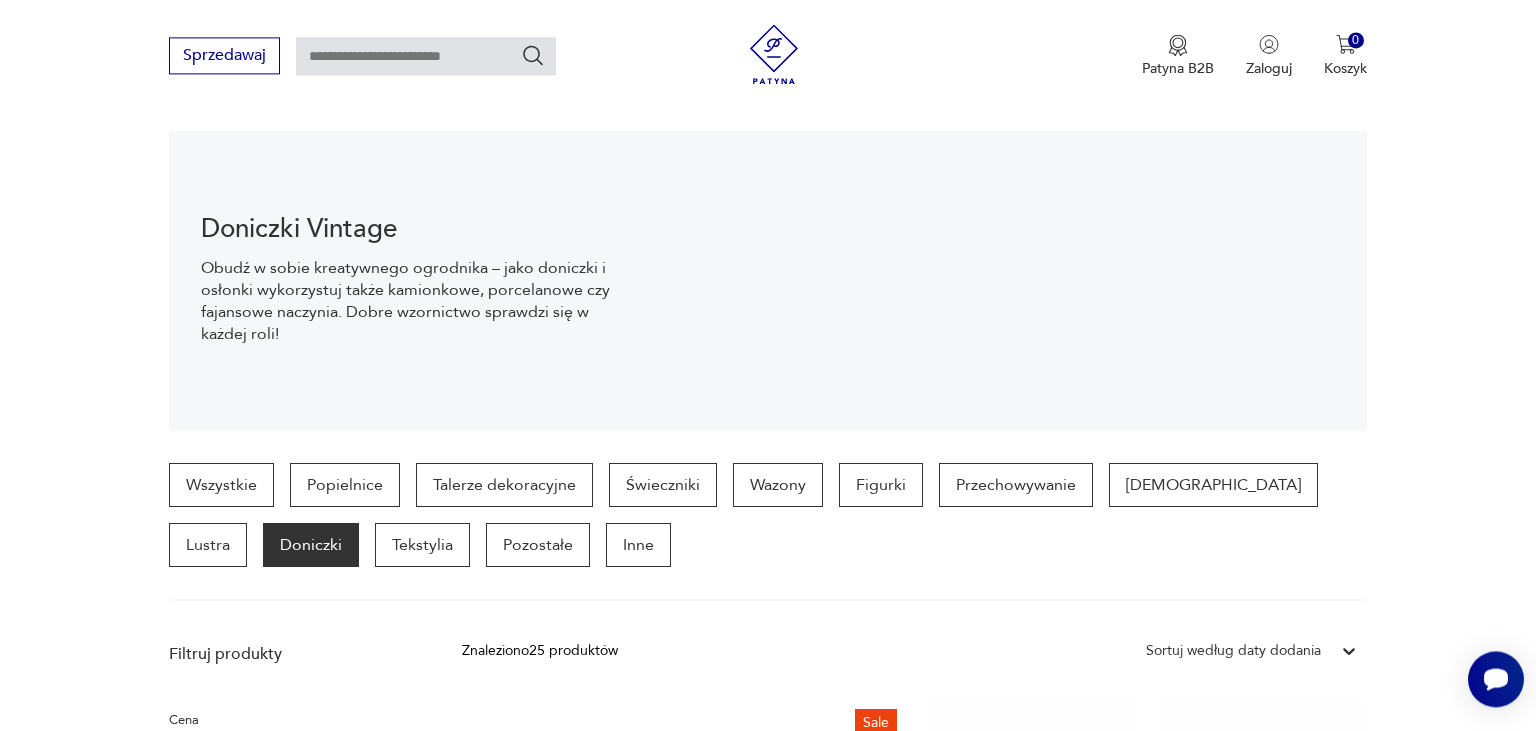 scroll, scrollTop: 106, scrollLeft: 0, axis: vertical 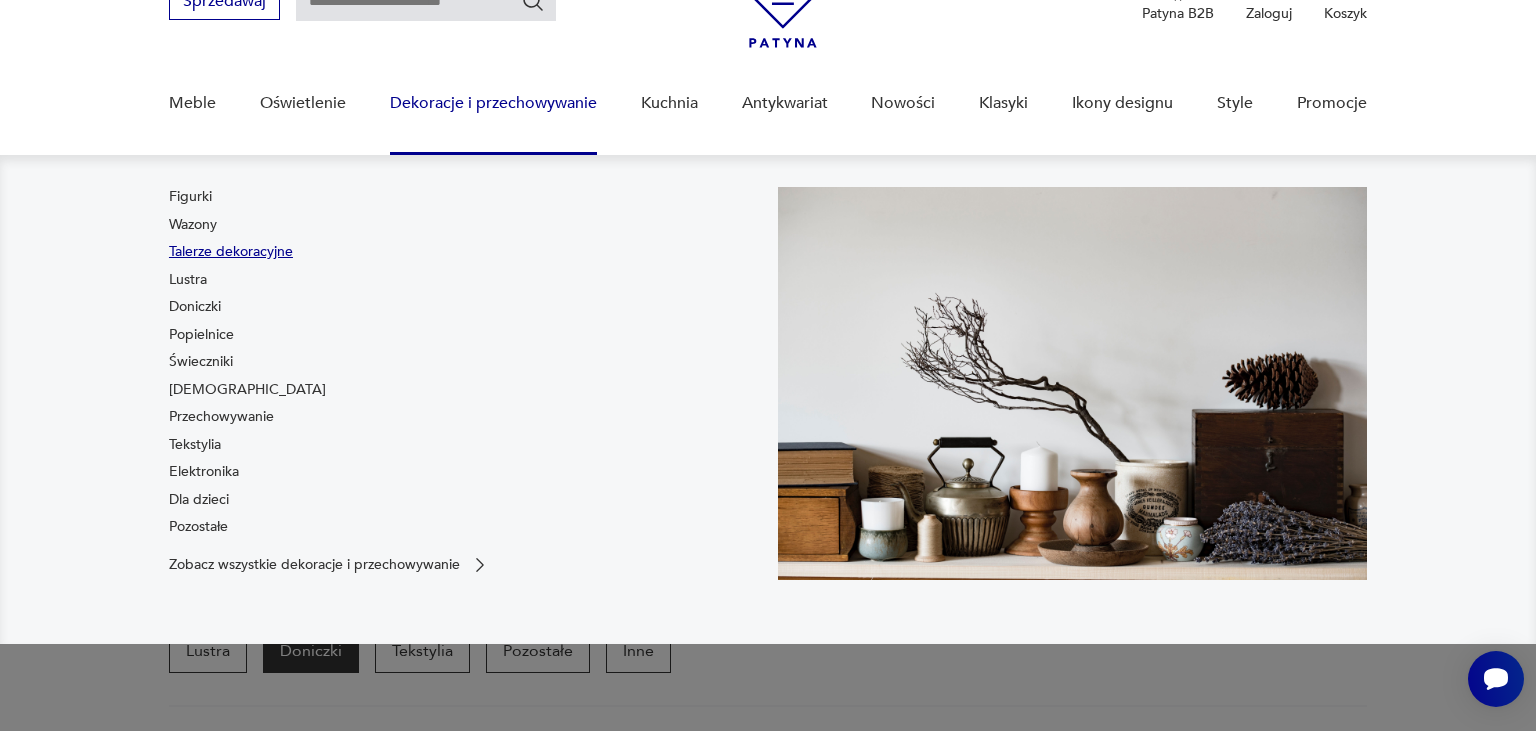 click on "Talerze dekoracyjne" at bounding box center (231, 252) 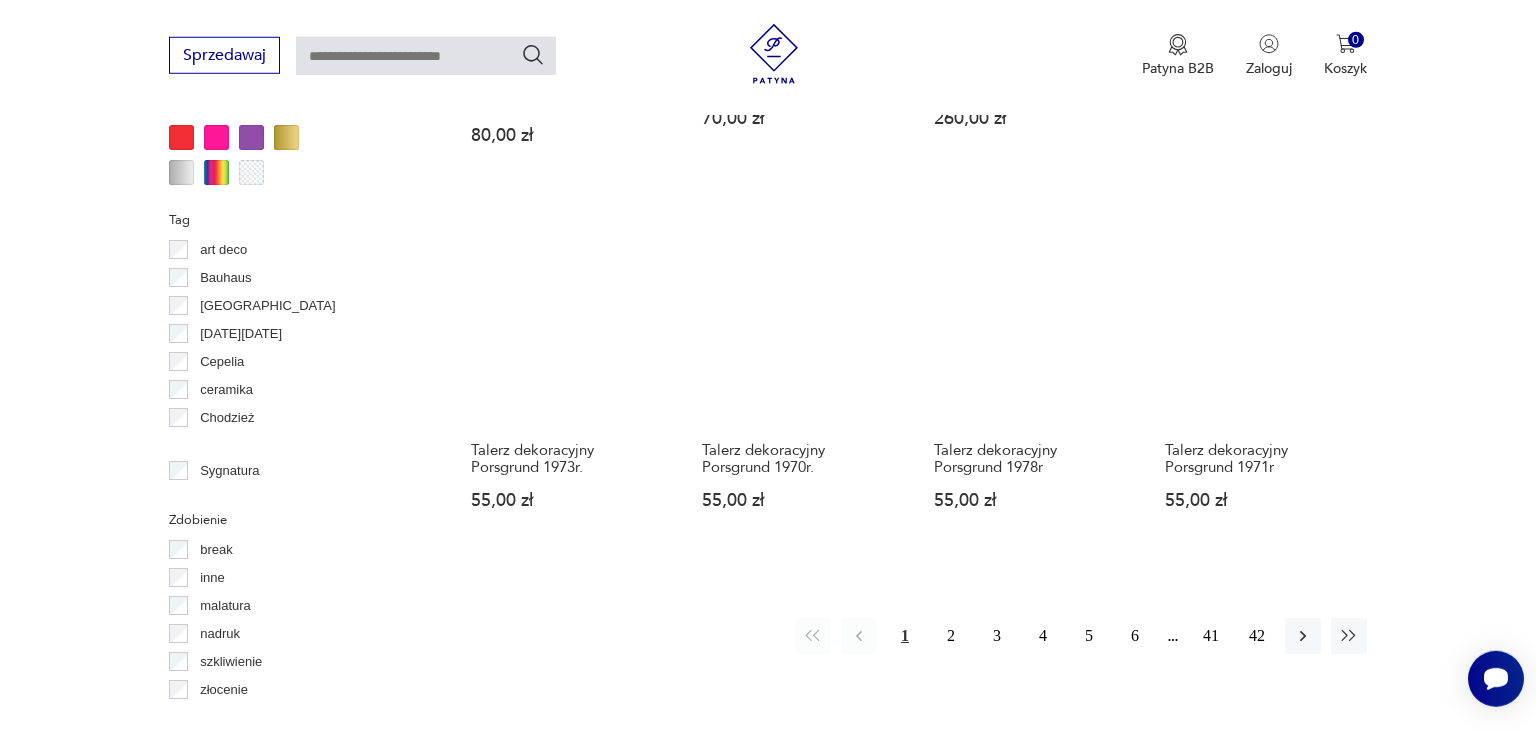 scroll, scrollTop: 2008, scrollLeft: 0, axis: vertical 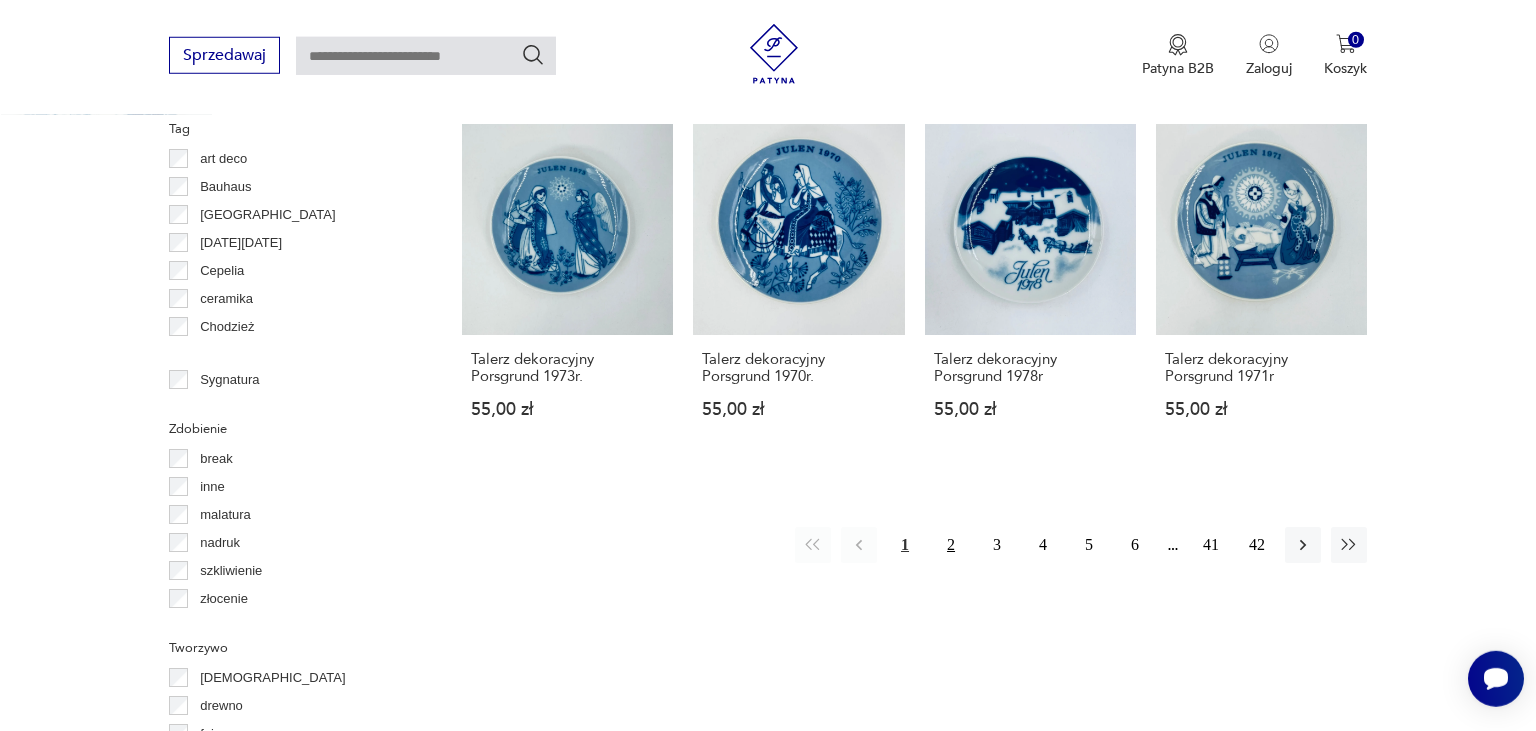 click on "2" at bounding box center [951, 545] 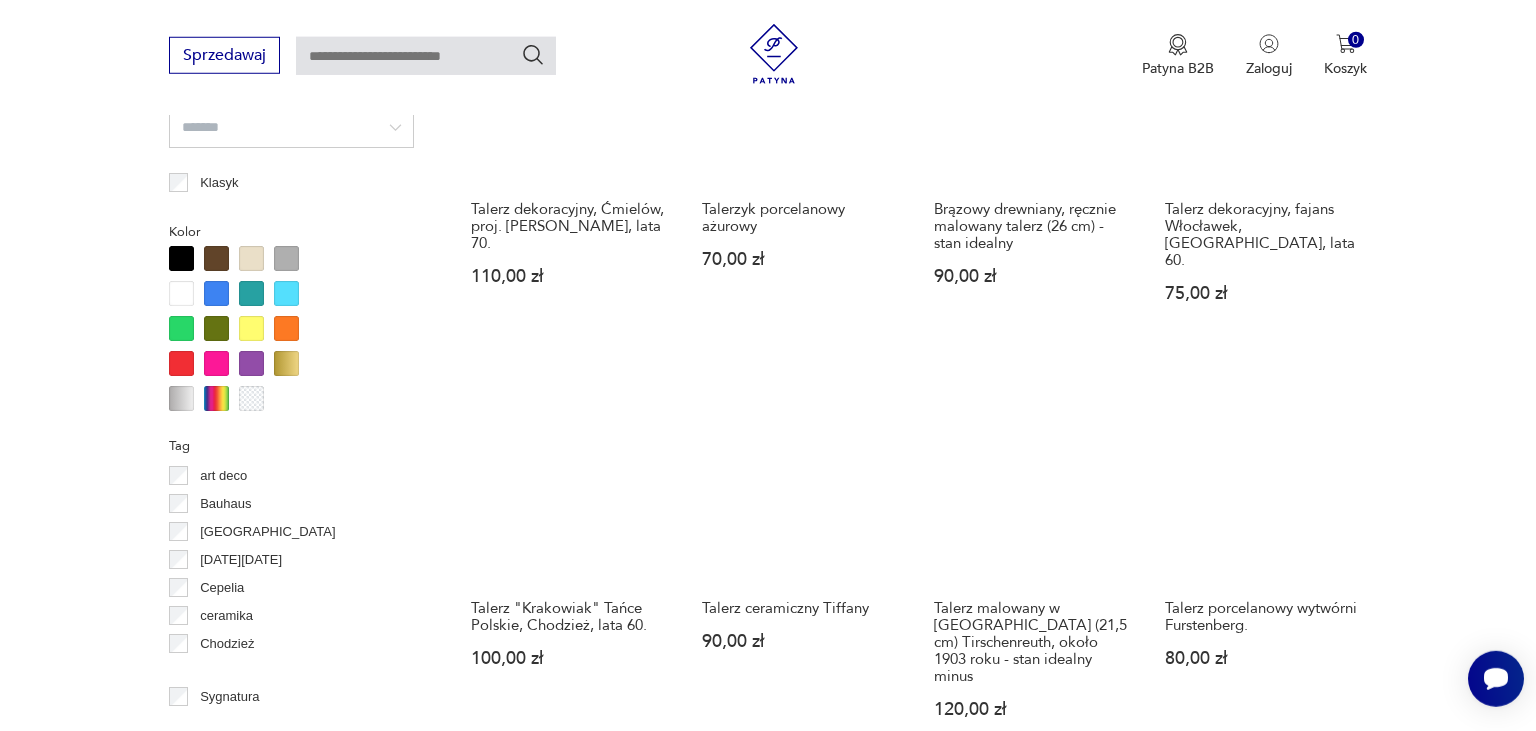 scroll, scrollTop: 2113, scrollLeft: 0, axis: vertical 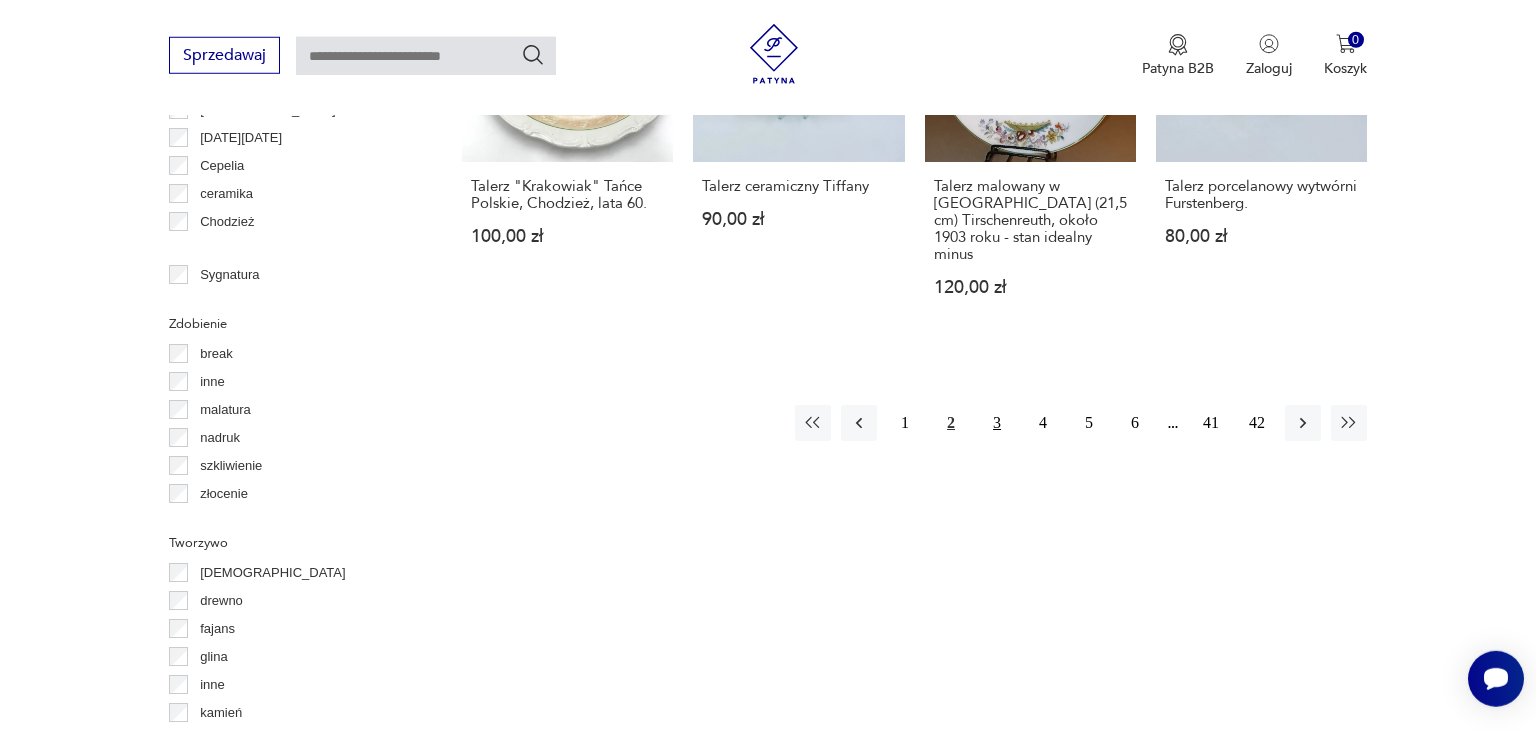 click on "3" at bounding box center (997, 423) 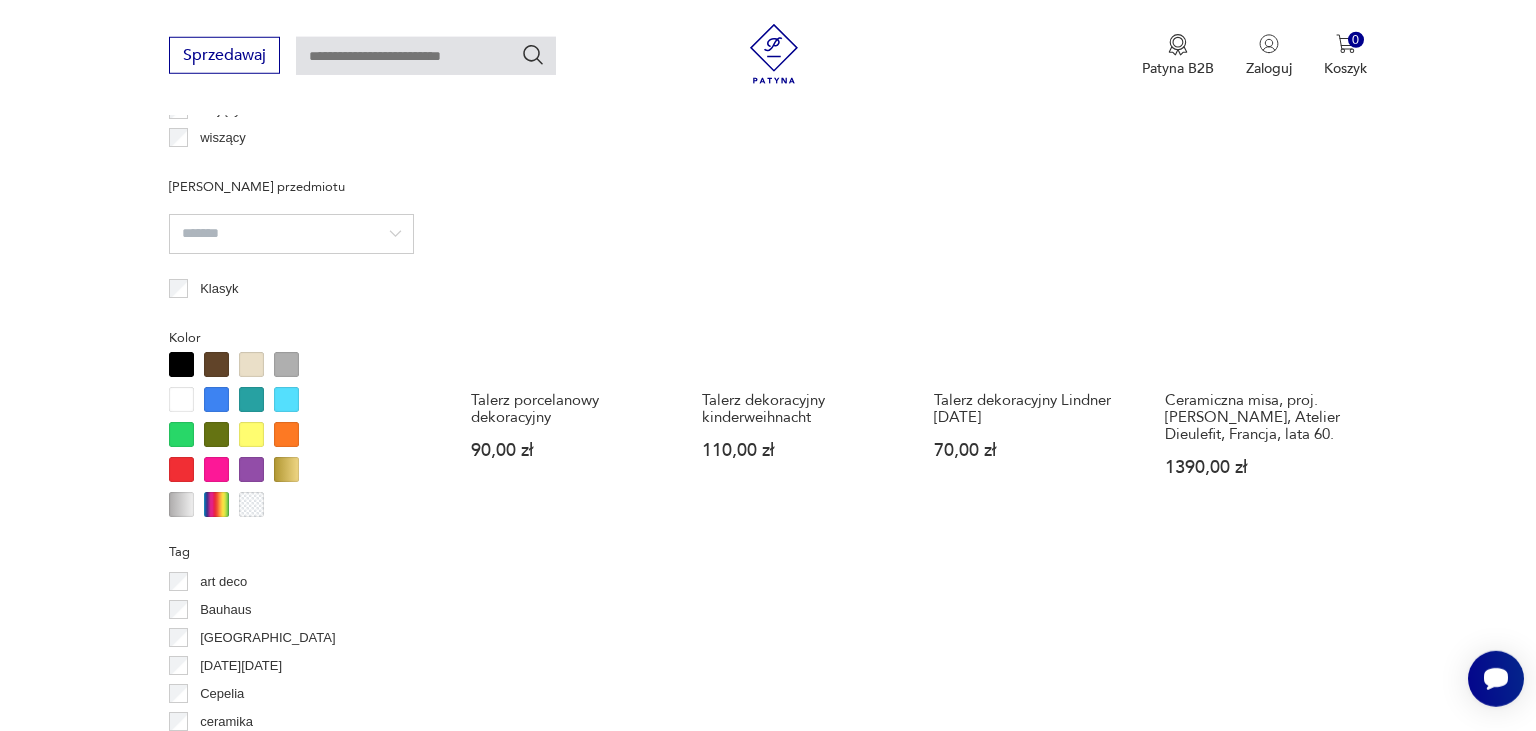 scroll, scrollTop: 2008, scrollLeft: 0, axis: vertical 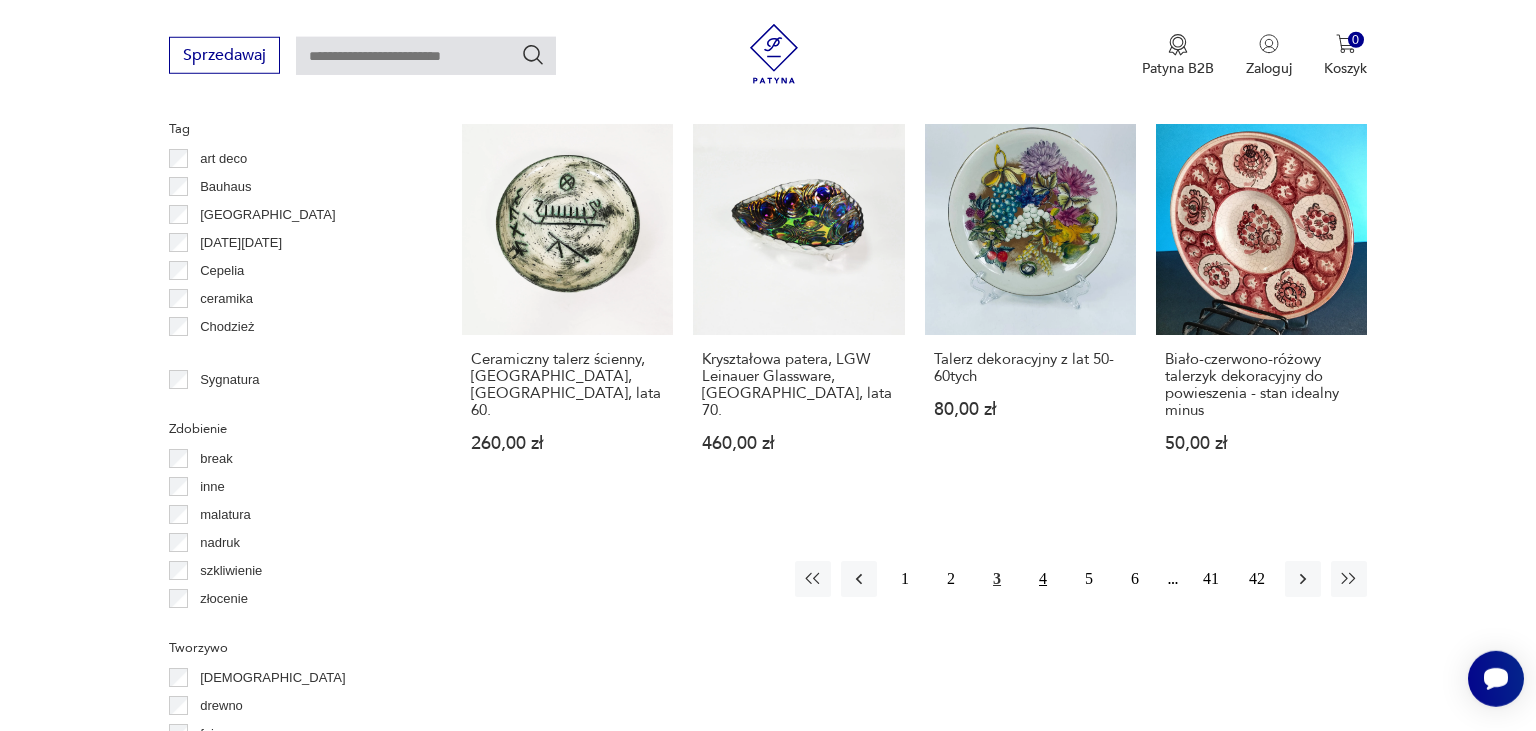 click on "4" at bounding box center (1043, 579) 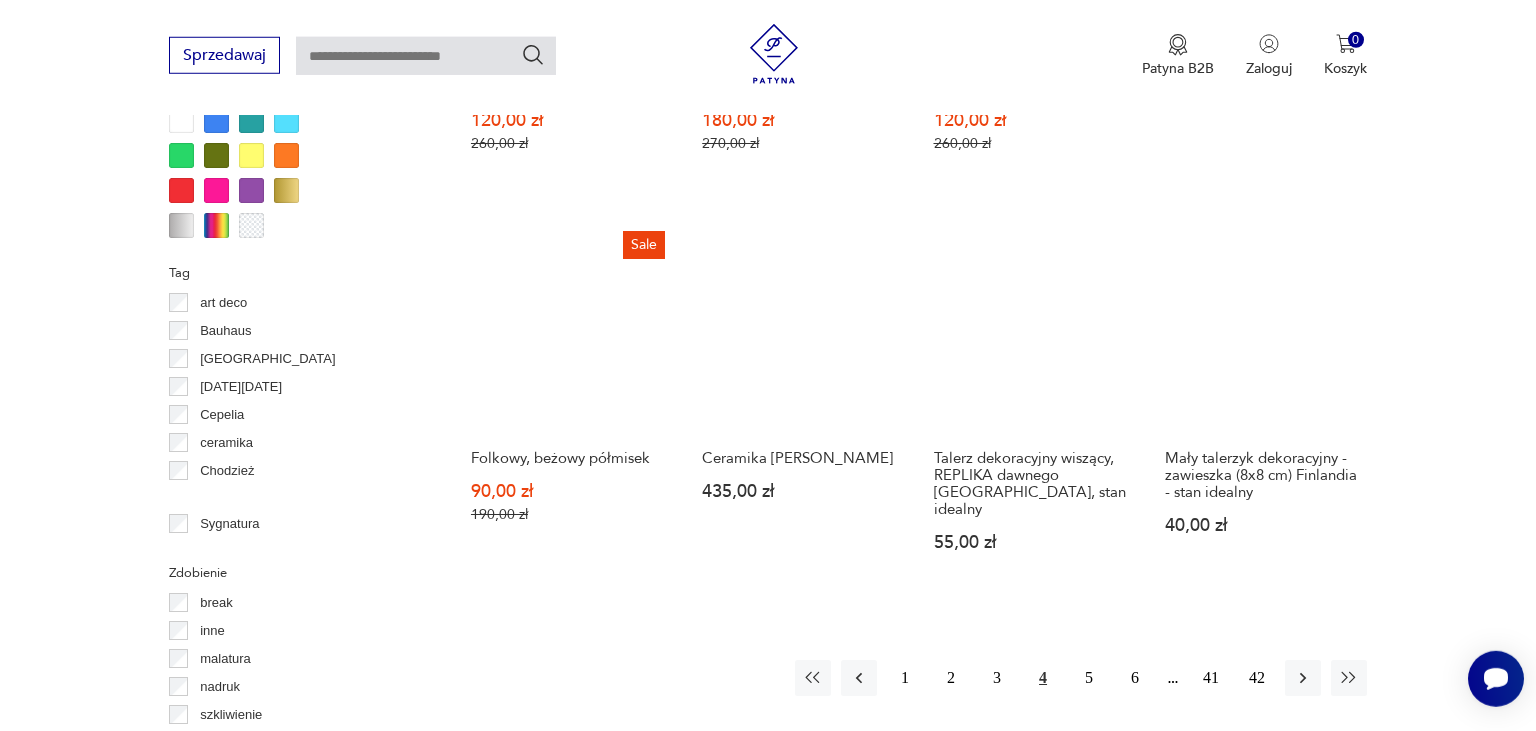 scroll, scrollTop: 2008, scrollLeft: 0, axis: vertical 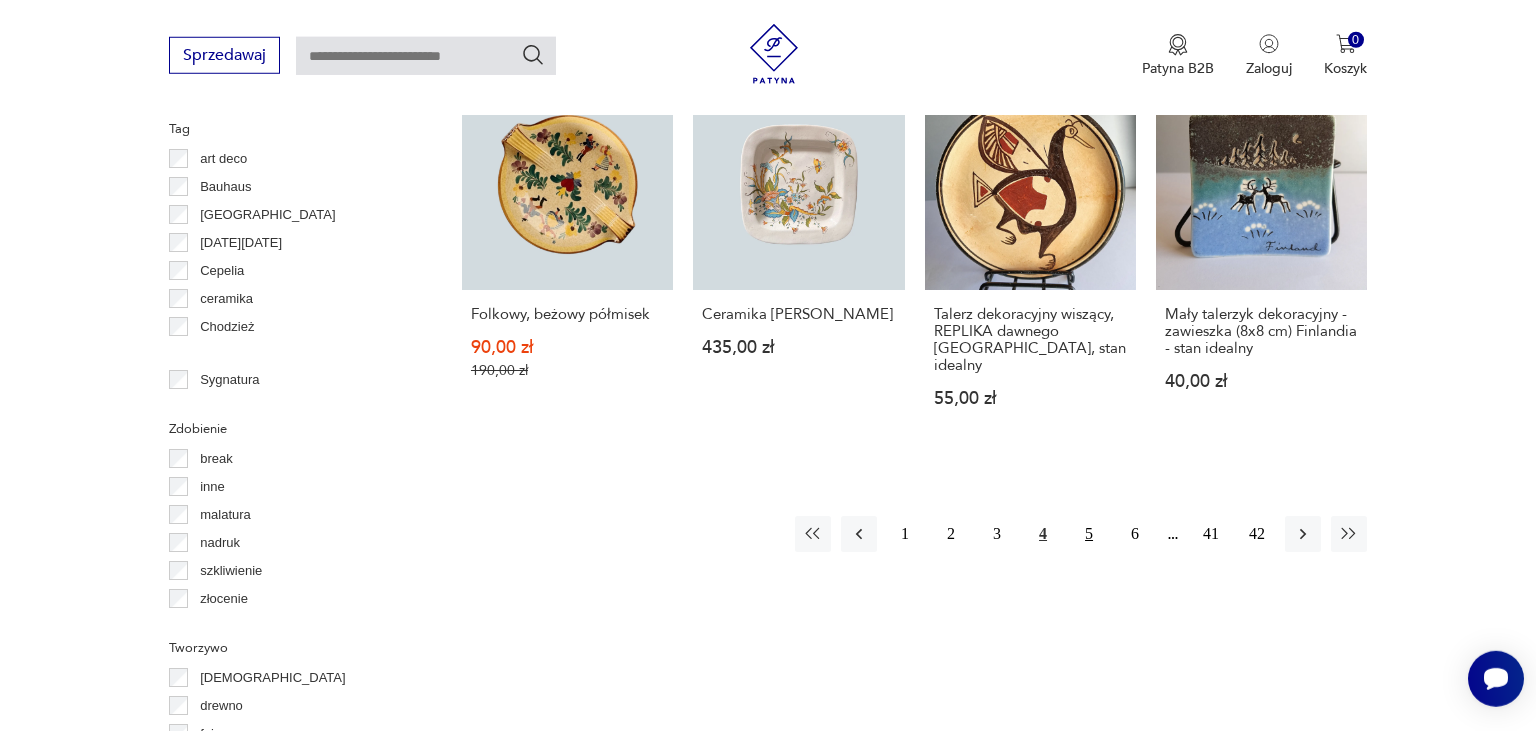 click on "5" at bounding box center (1089, 534) 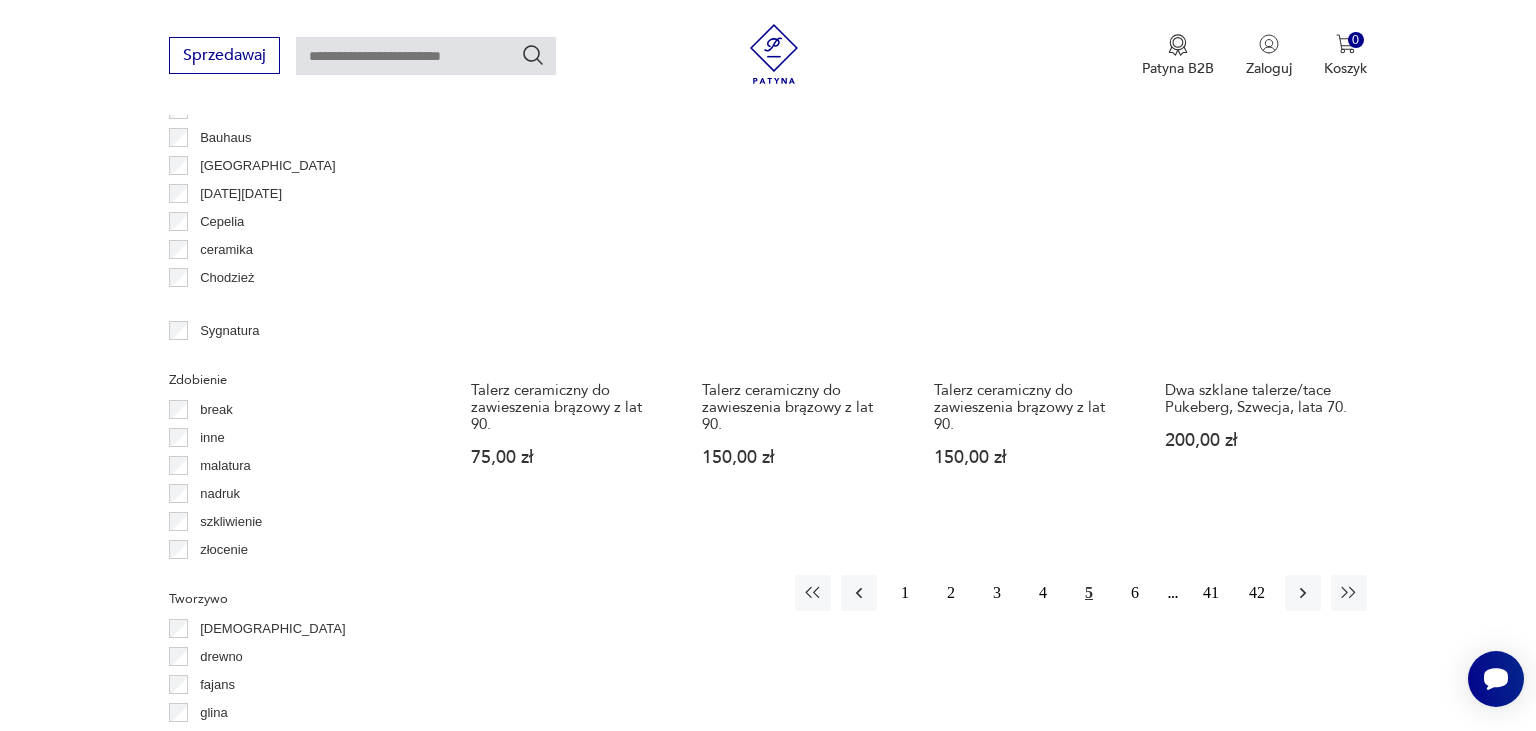 scroll, scrollTop: 2219, scrollLeft: 0, axis: vertical 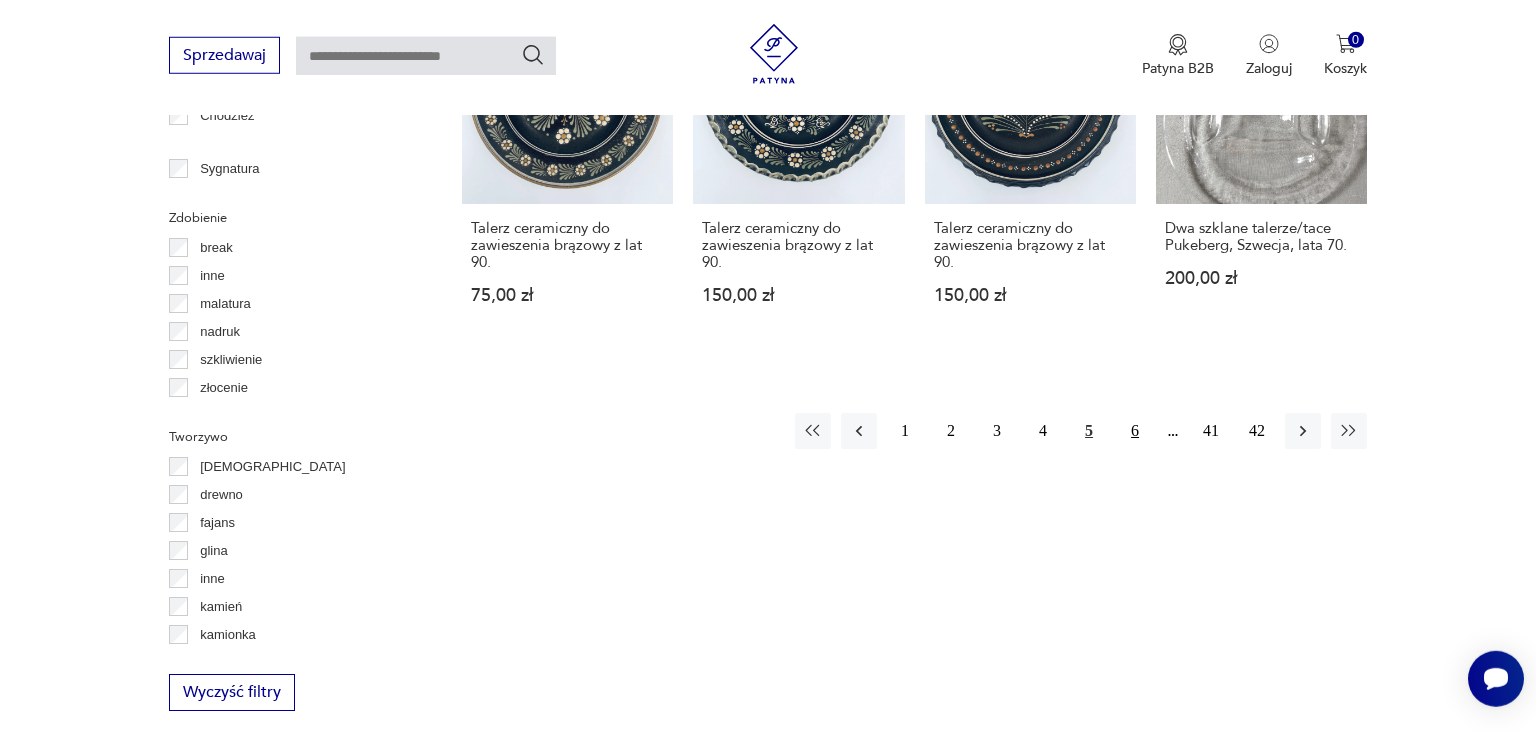 click on "6" at bounding box center (1135, 431) 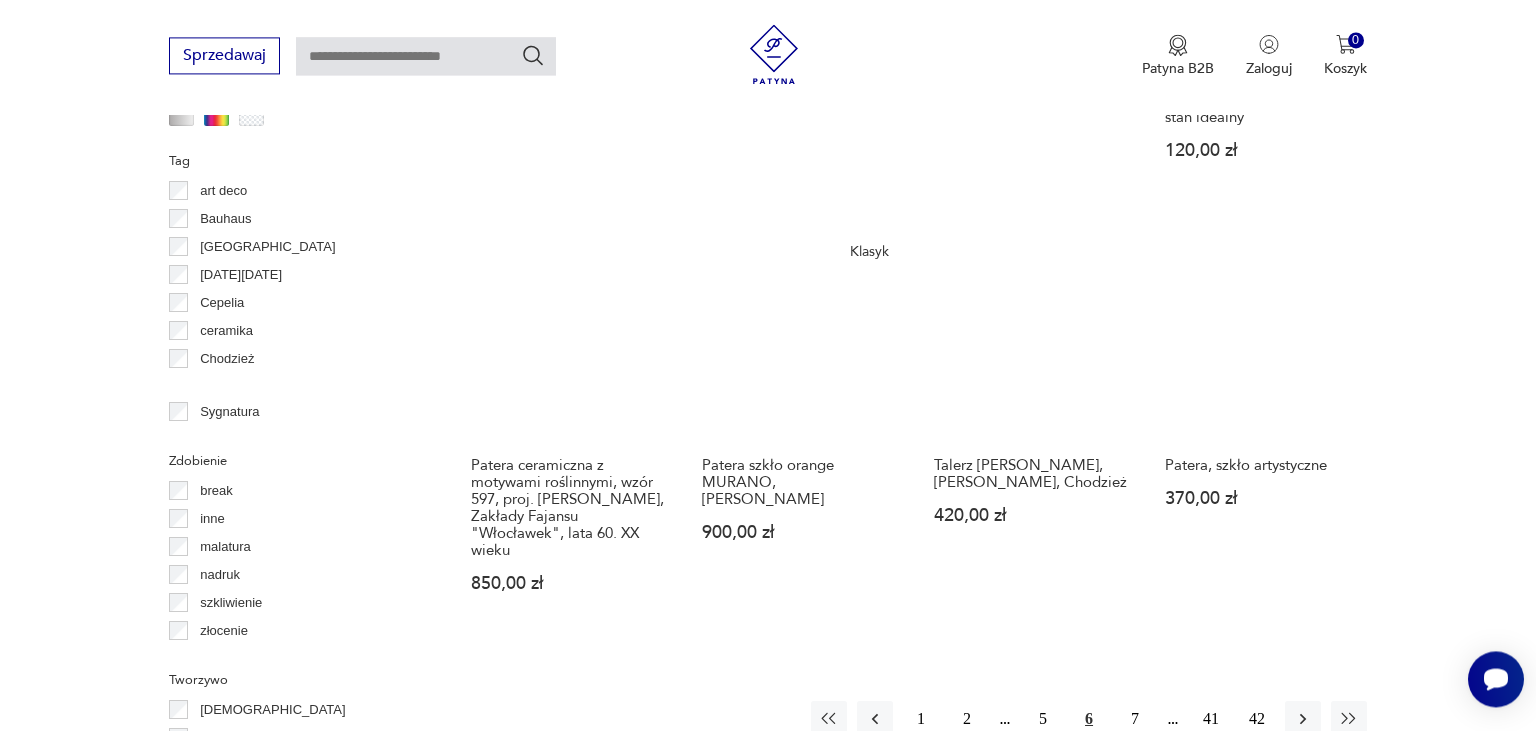 scroll, scrollTop: 2219, scrollLeft: 0, axis: vertical 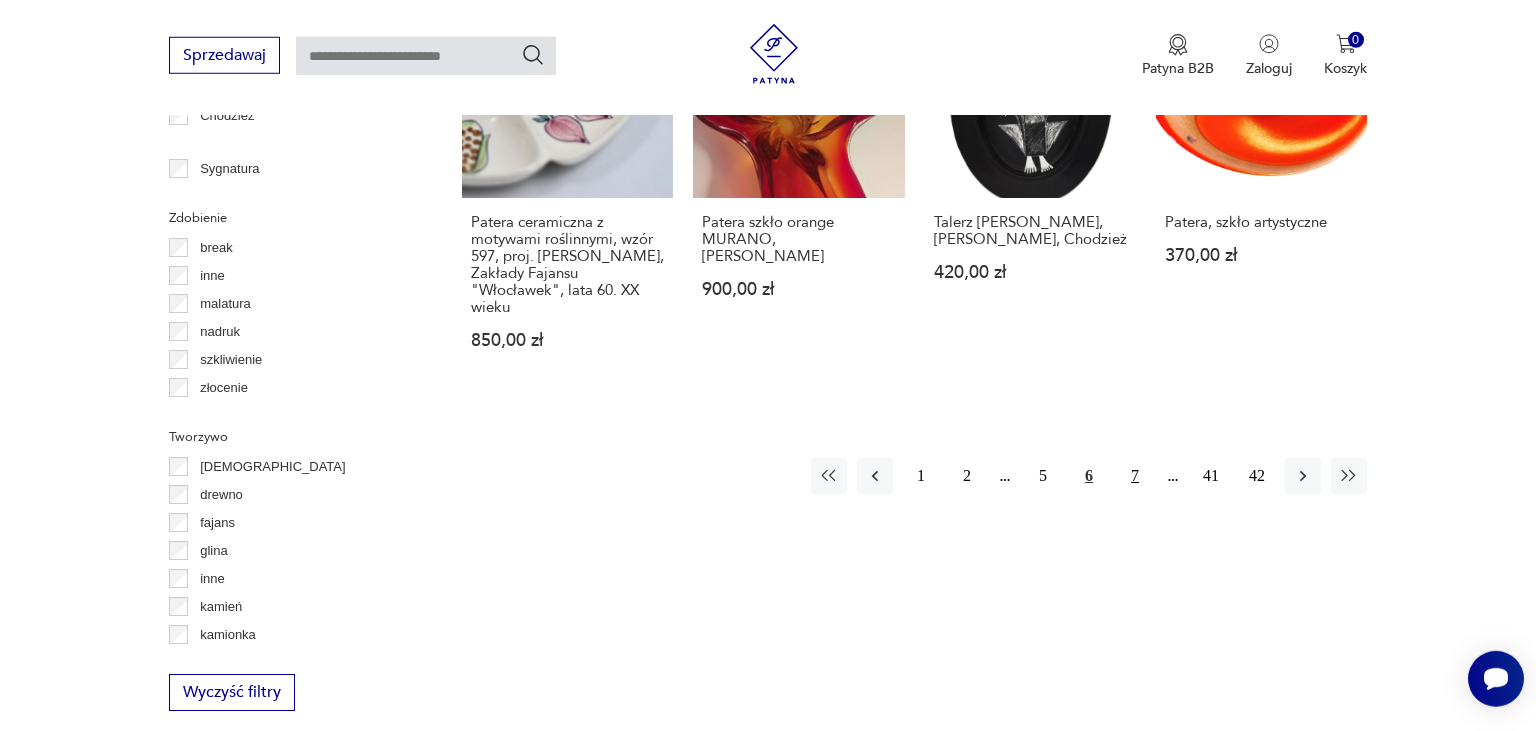 click on "7" at bounding box center (1135, 476) 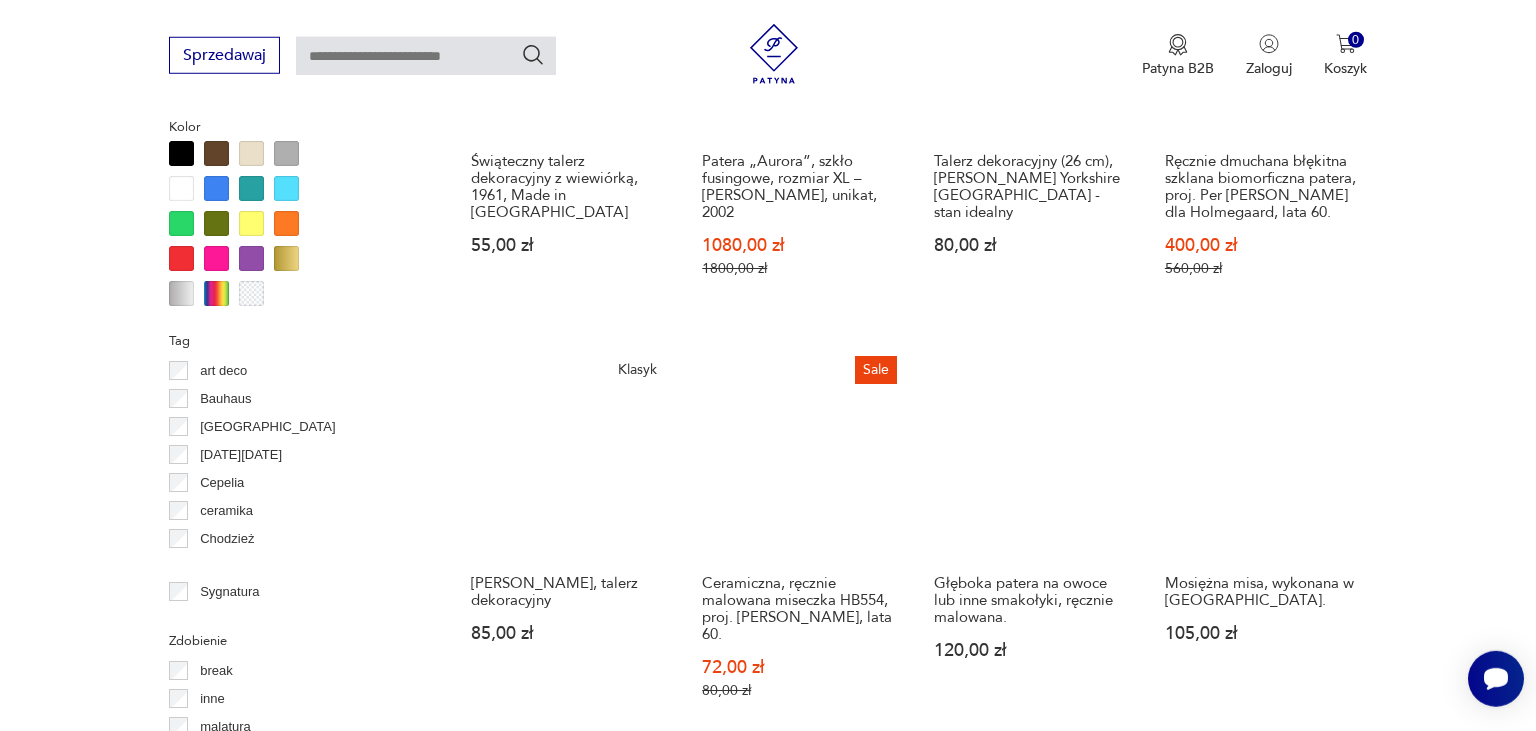 scroll, scrollTop: 2219, scrollLeft: 0, axis: vertical 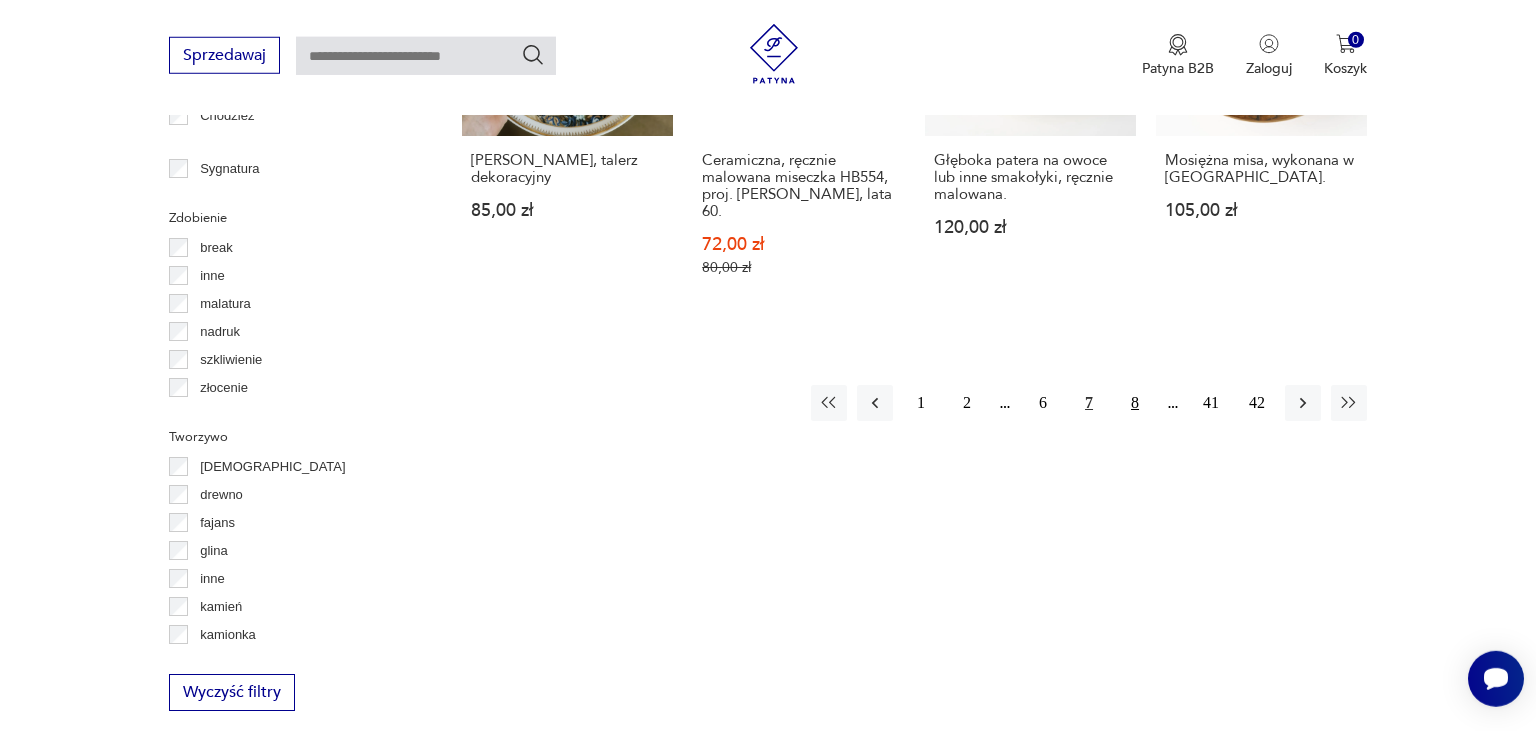 click on "8" at bounding box center [1135, 403] 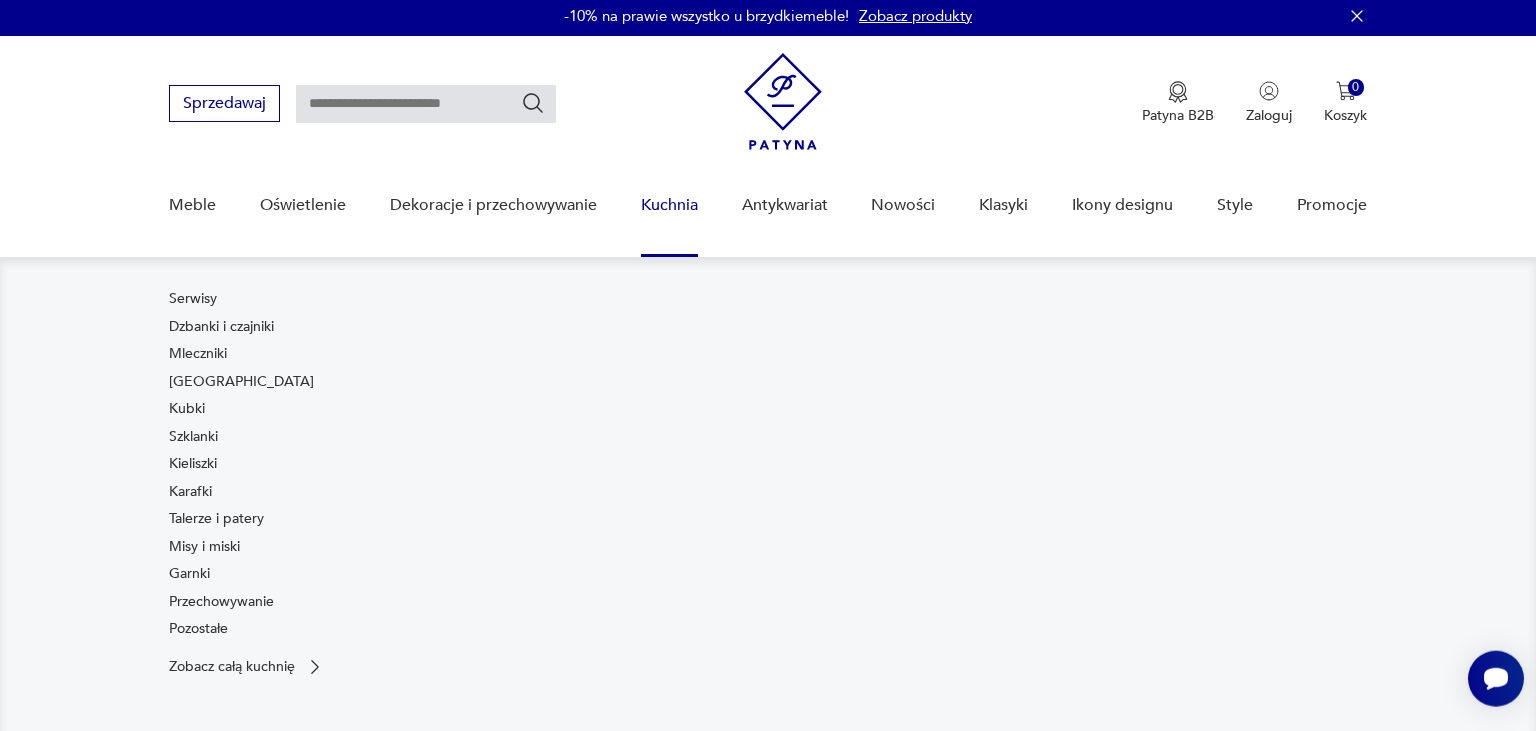 scroll, scrollTop: 0, scrollLeft: 0, axis: both 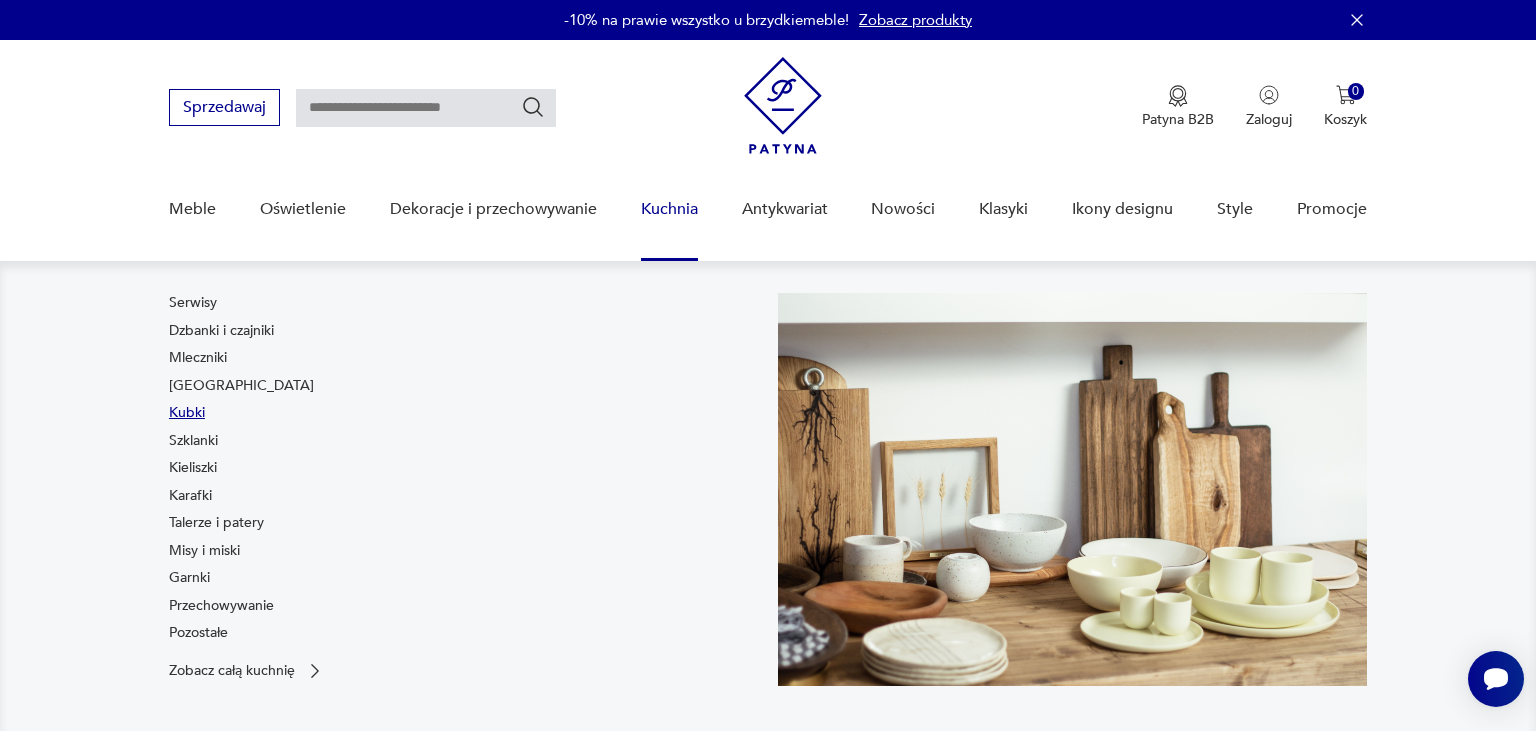 click on "Kubki" at bounding box center (187, 413) 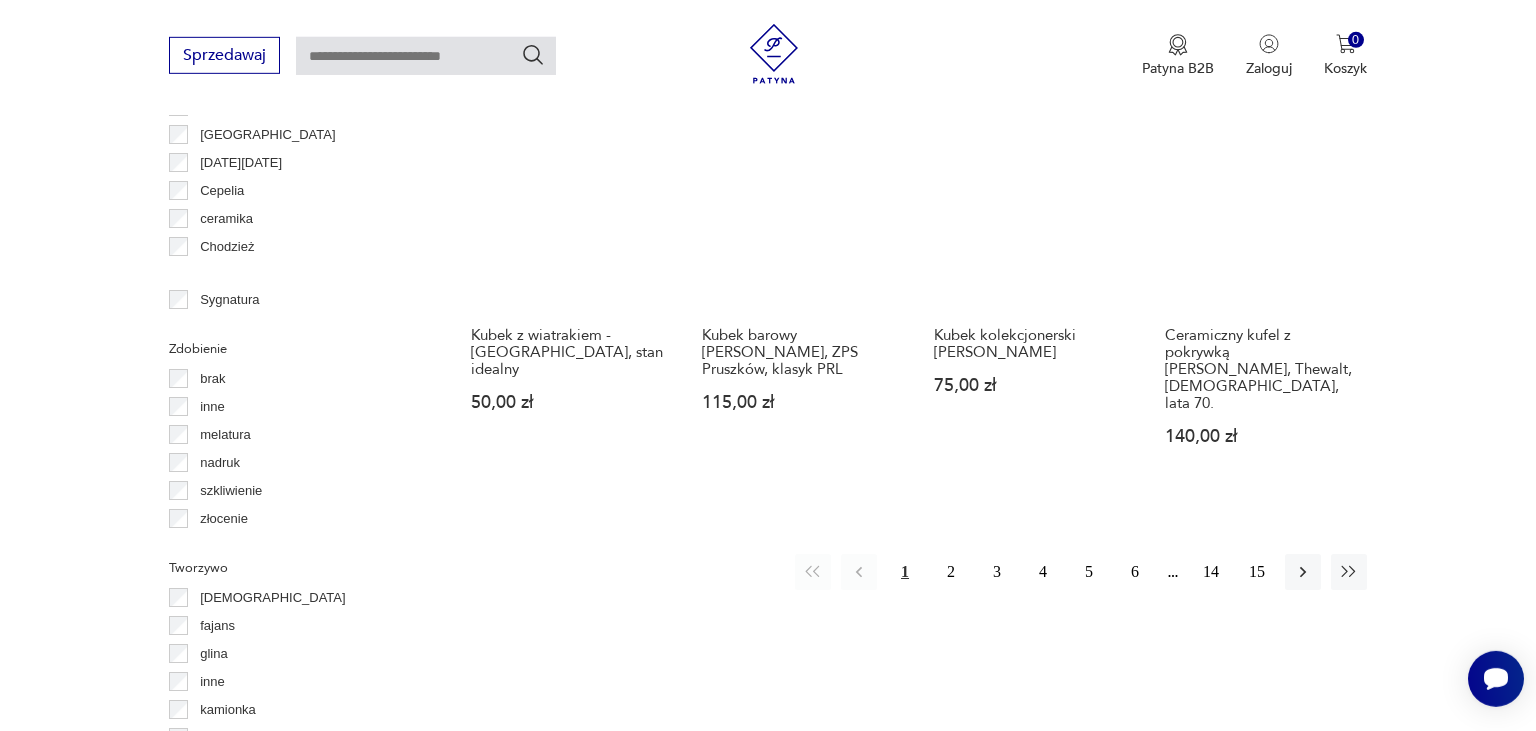 scroll, scrollTop: 2008, scrollLeft: 0, axis: vertical 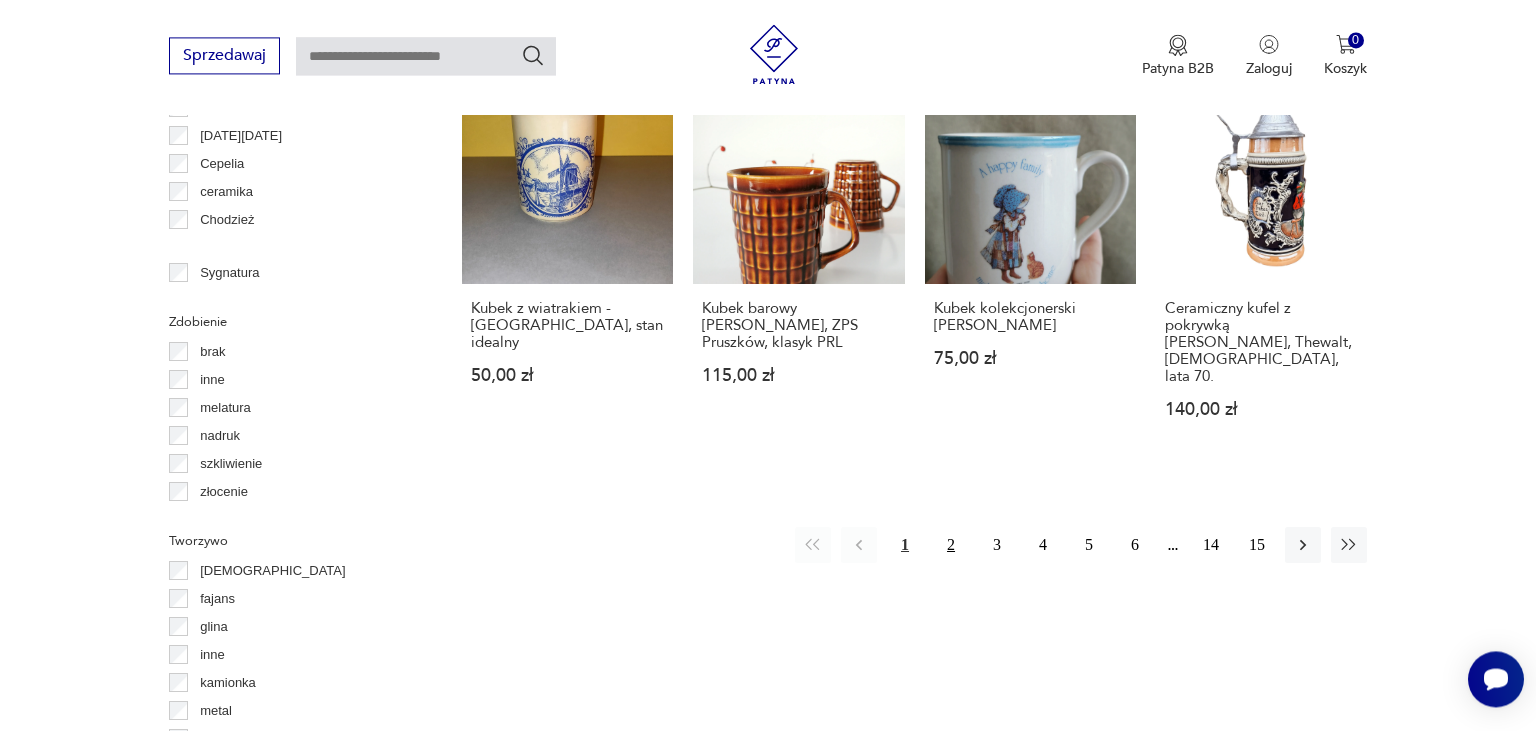 click on "2" at bounding box center [951, 545] 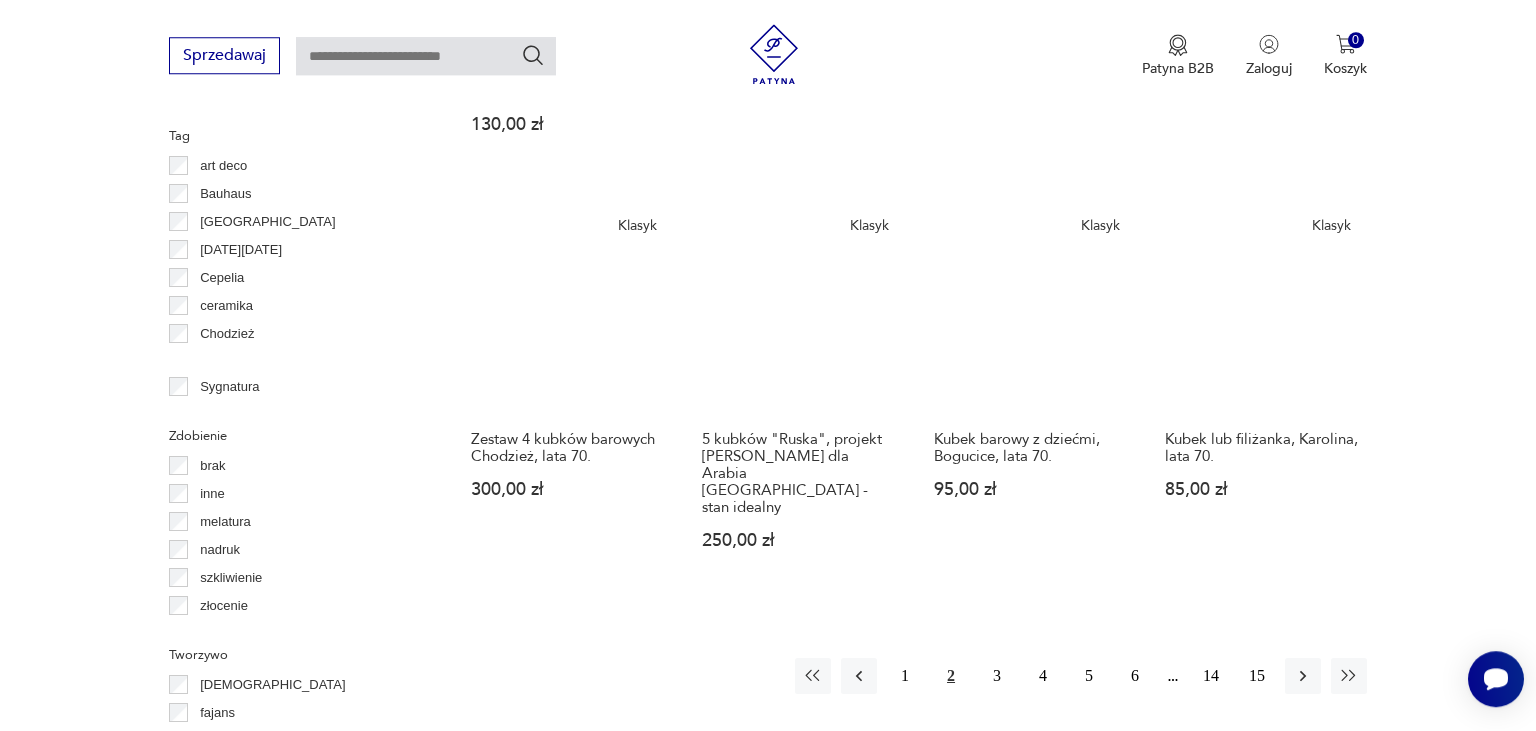 scroll, scrollTop: 2008, scrollLeft: 0, axis: vertical 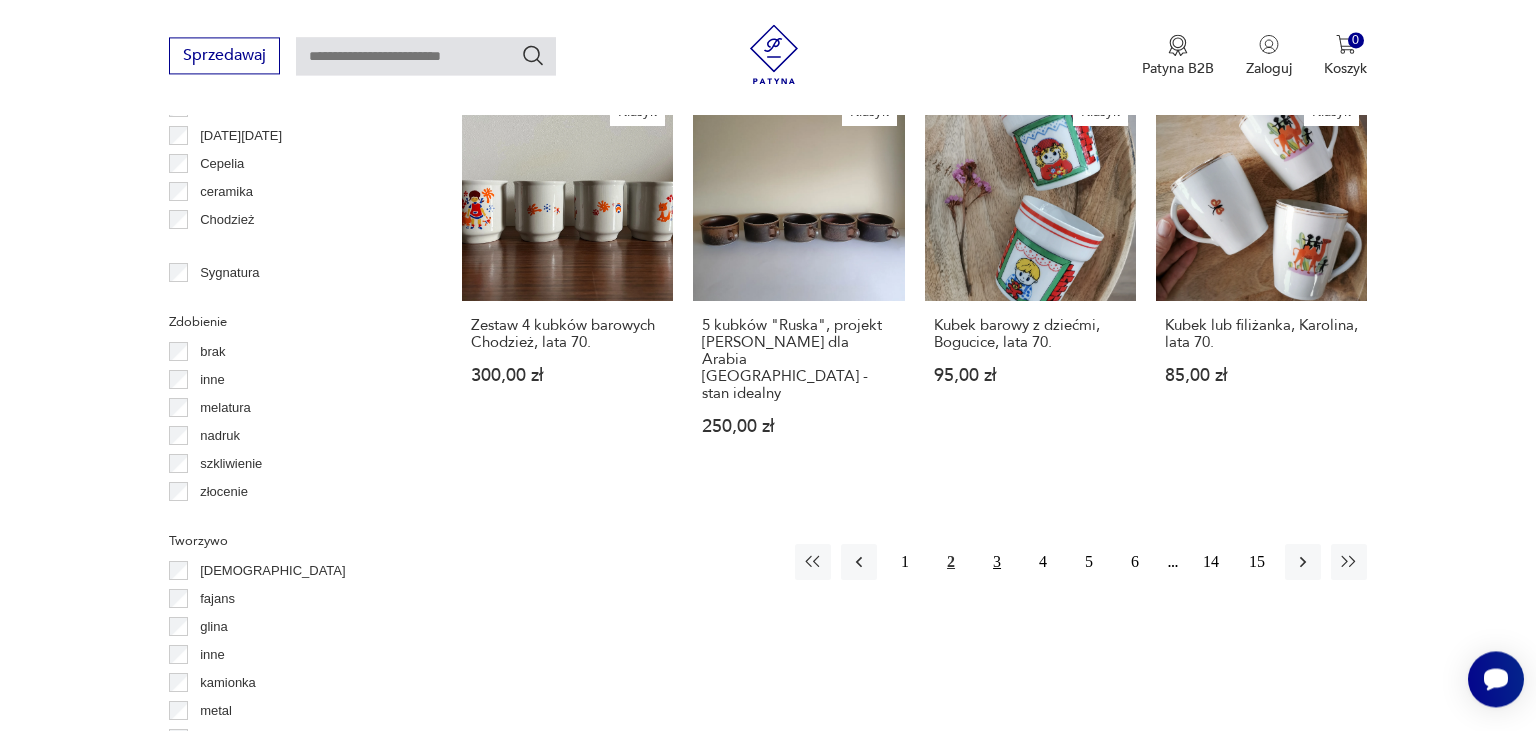click on "3" at bounding box center (997, 562) 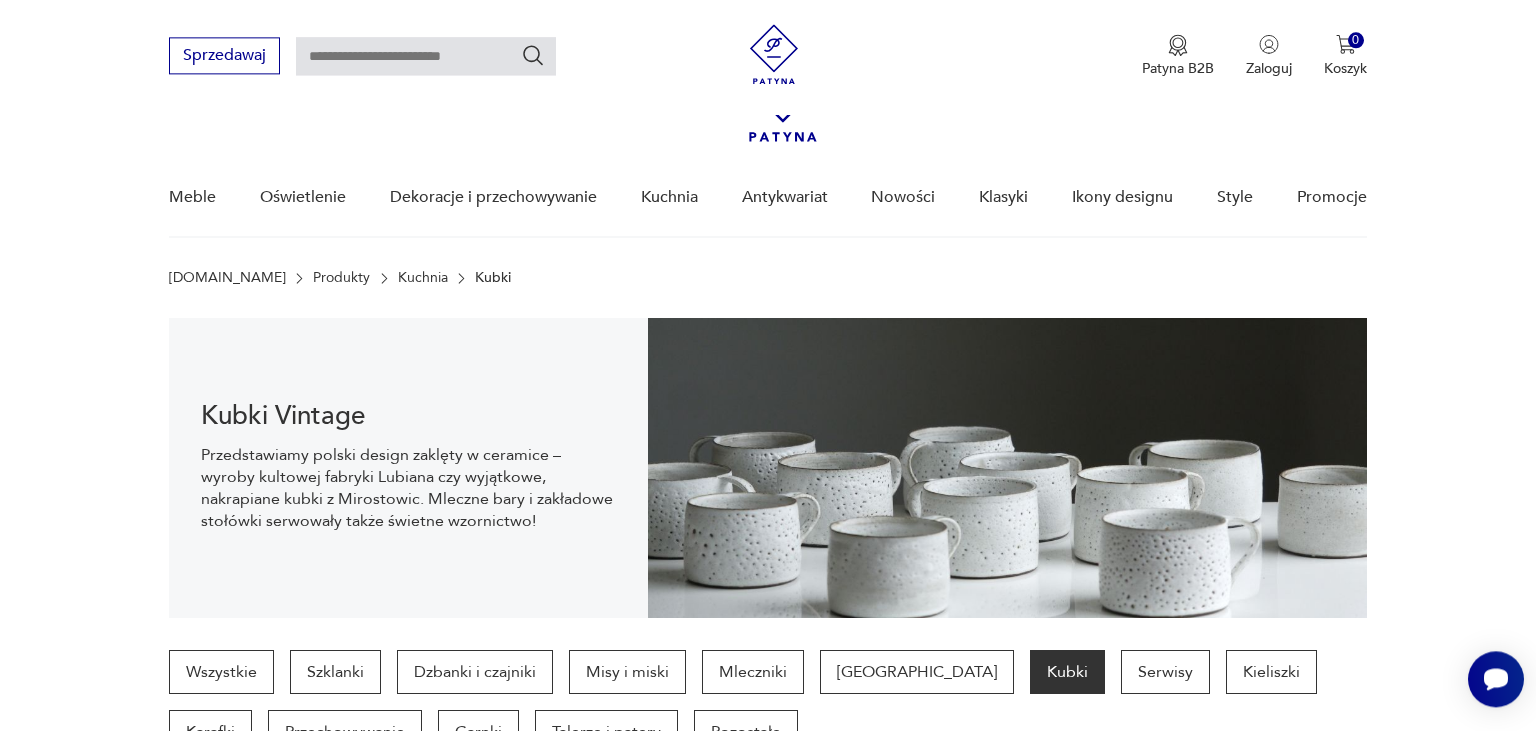 scroll, scrollTop: 0, scrollLeft: 0, axis: both 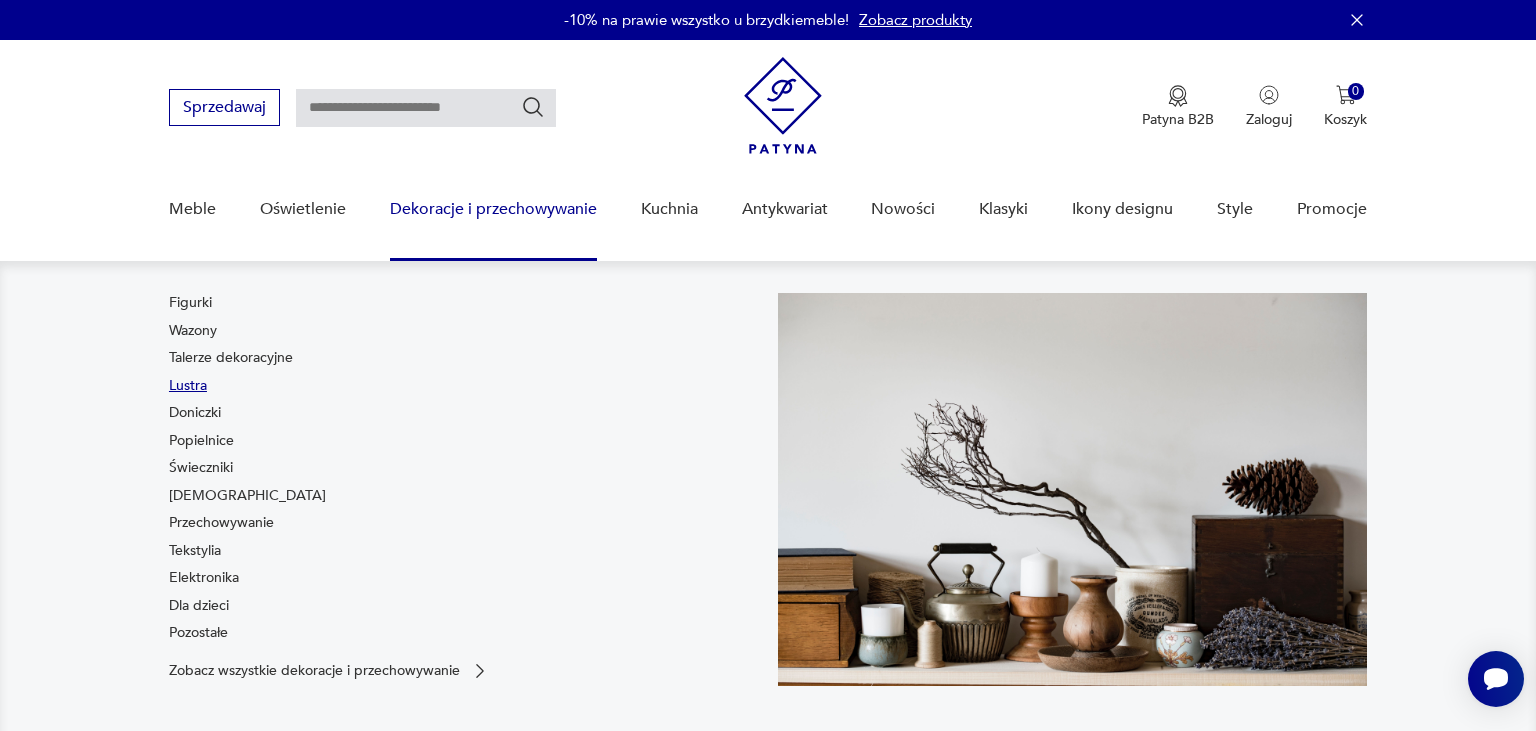 click on "Lustra" at bounding box center [188, 386] 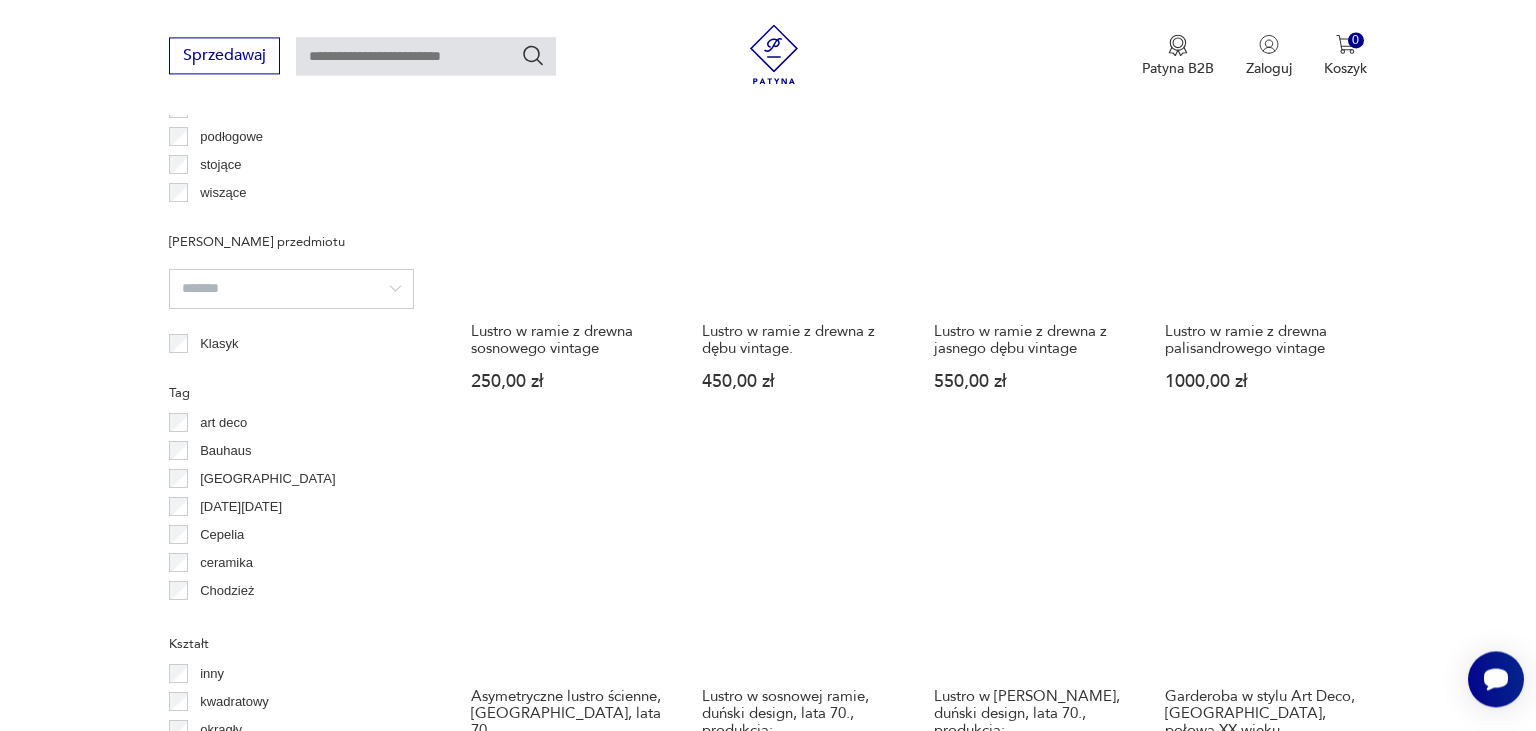 scroll, scrollTop: 2008, scrollLeft: 0, axis: vertical 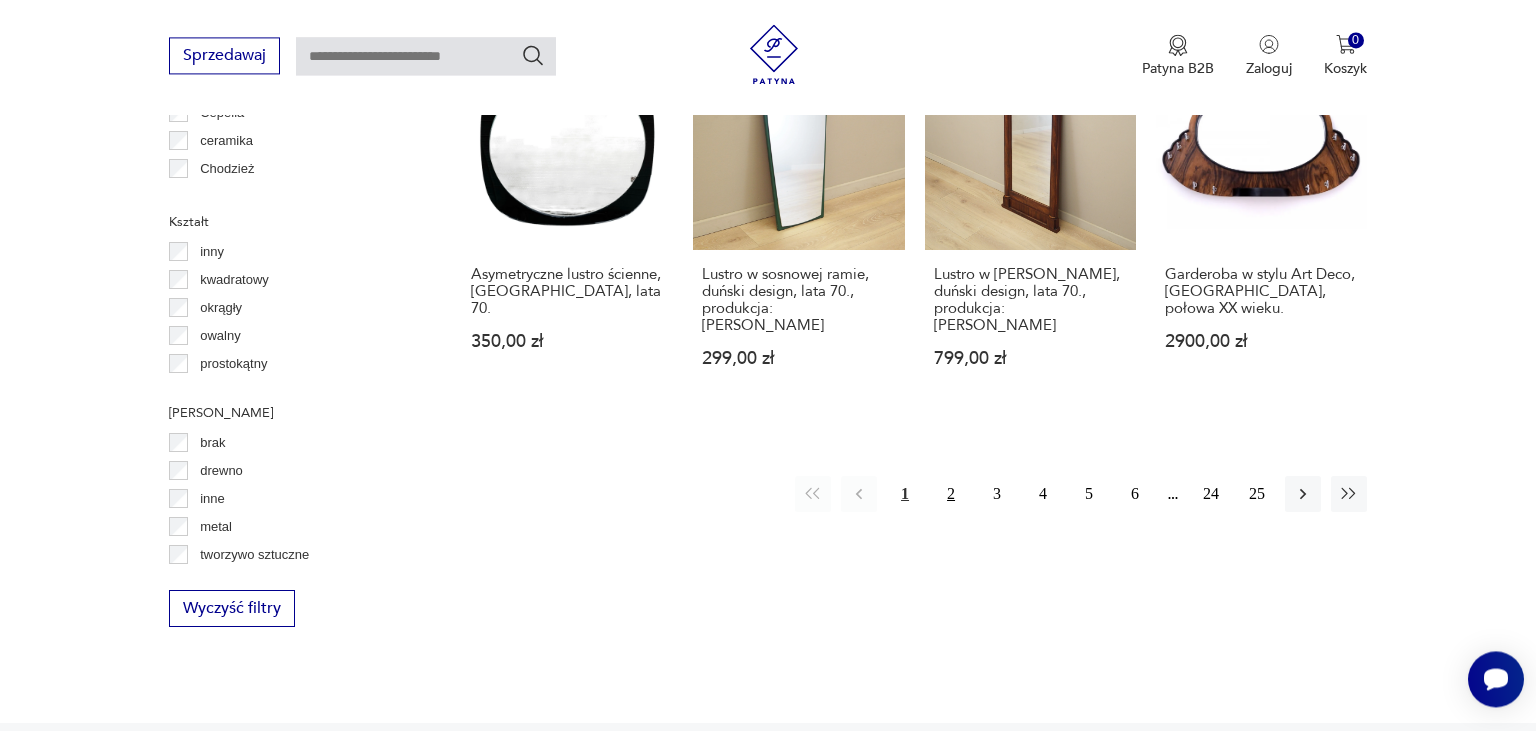 click on "2" at bounding box center [951, 494] 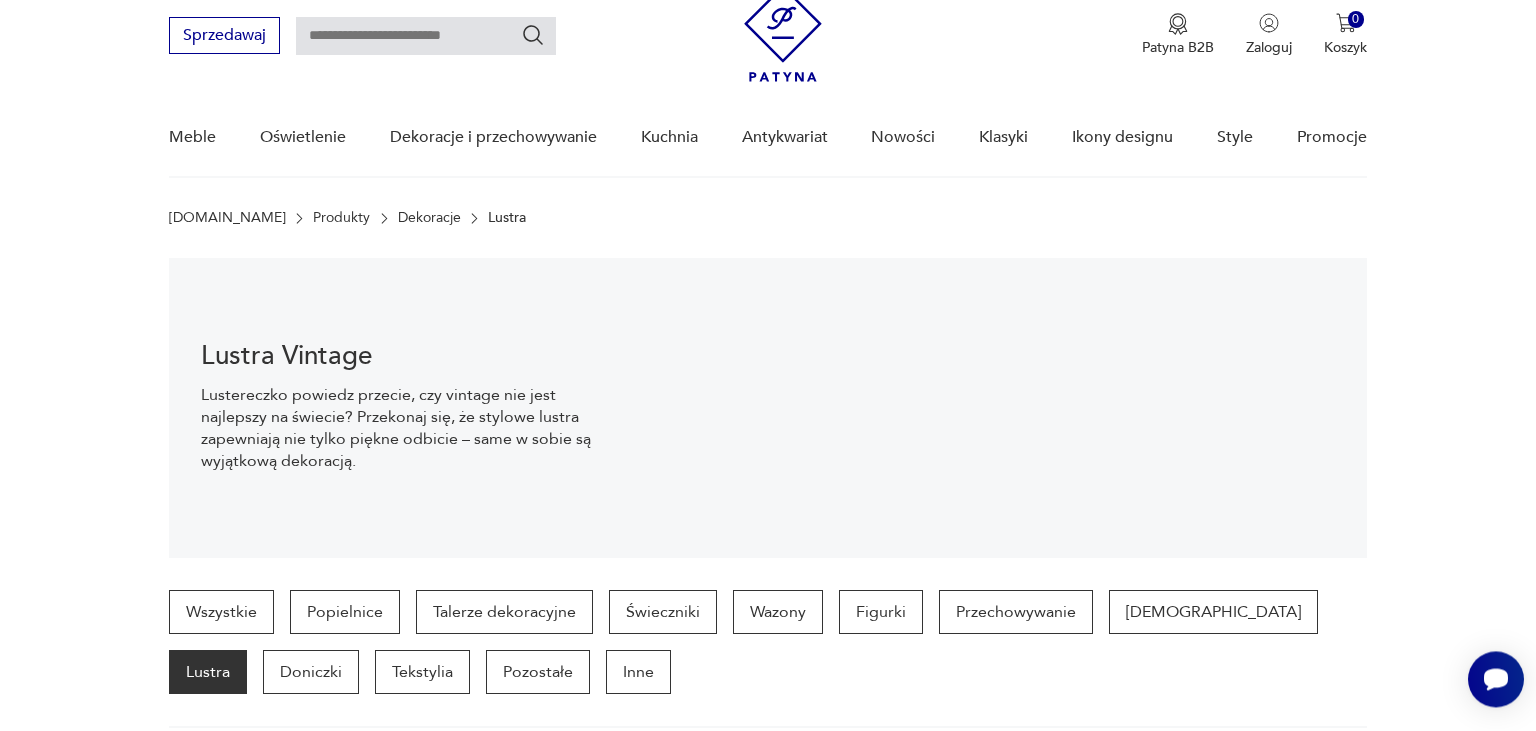 scroll, scrollTop: 0, scrollLeft: 0, axis: both 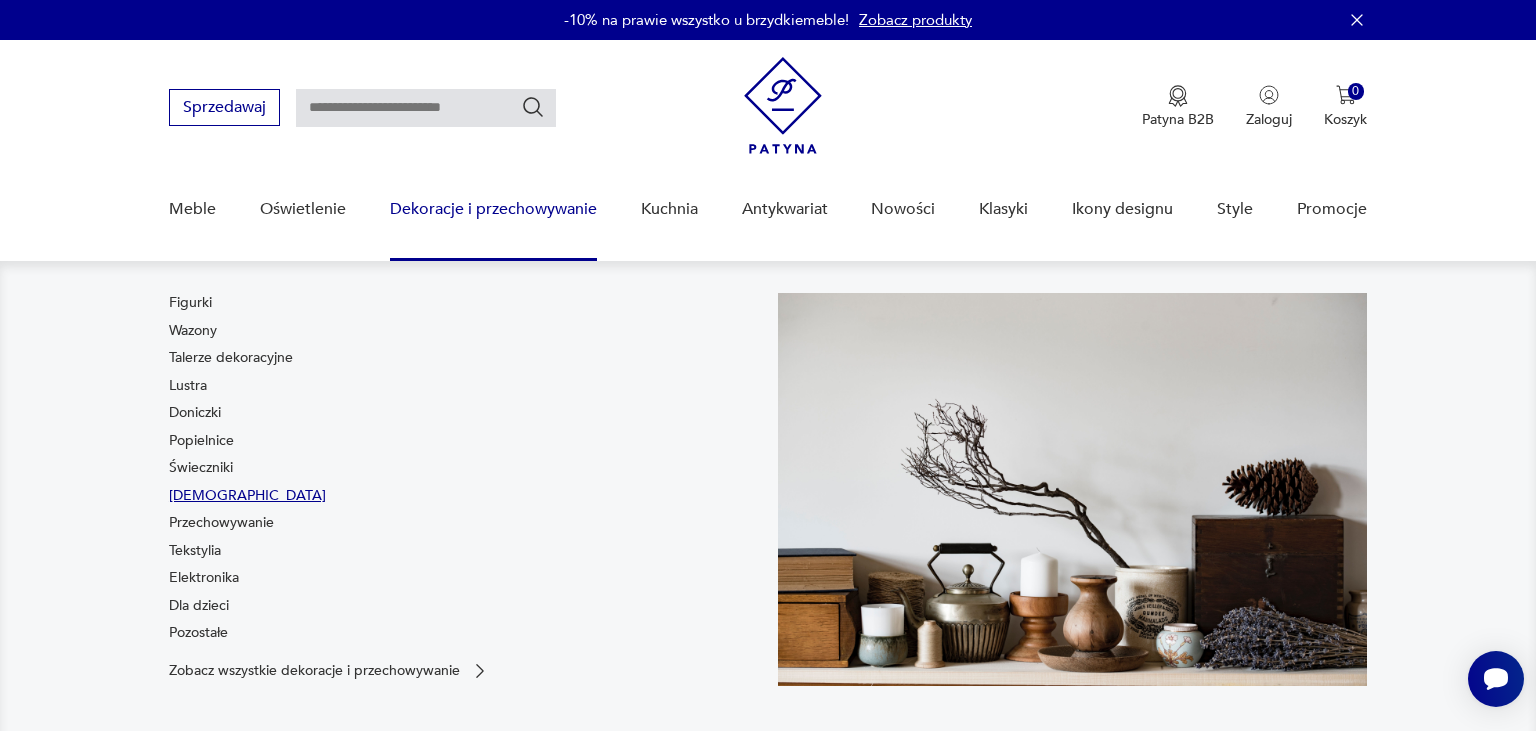 click on "[DEMOGRAPHIC_DATA]" at bounding box center (247, 496) 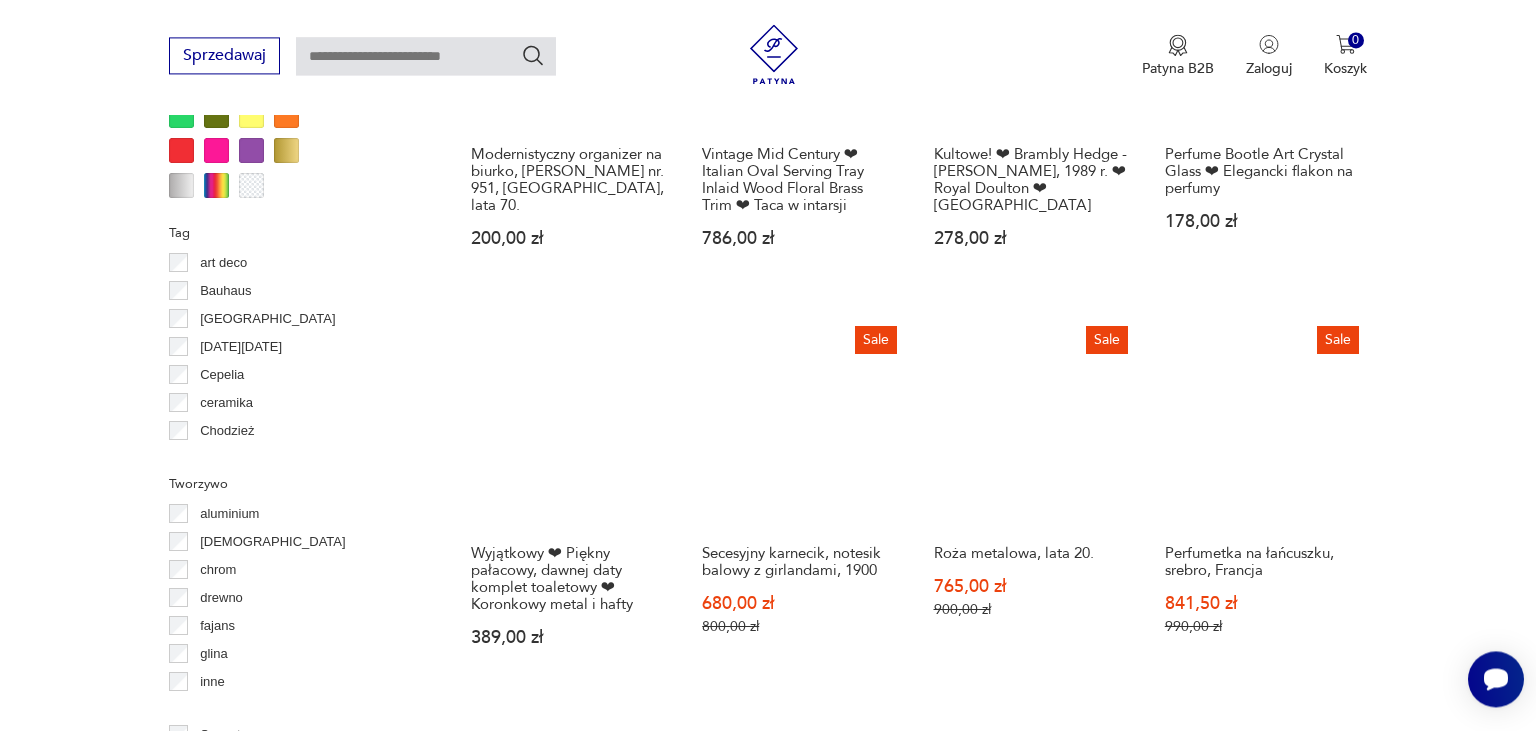 scroll, scrollTop: 2220, scrollLeft: 0, axis: vertical 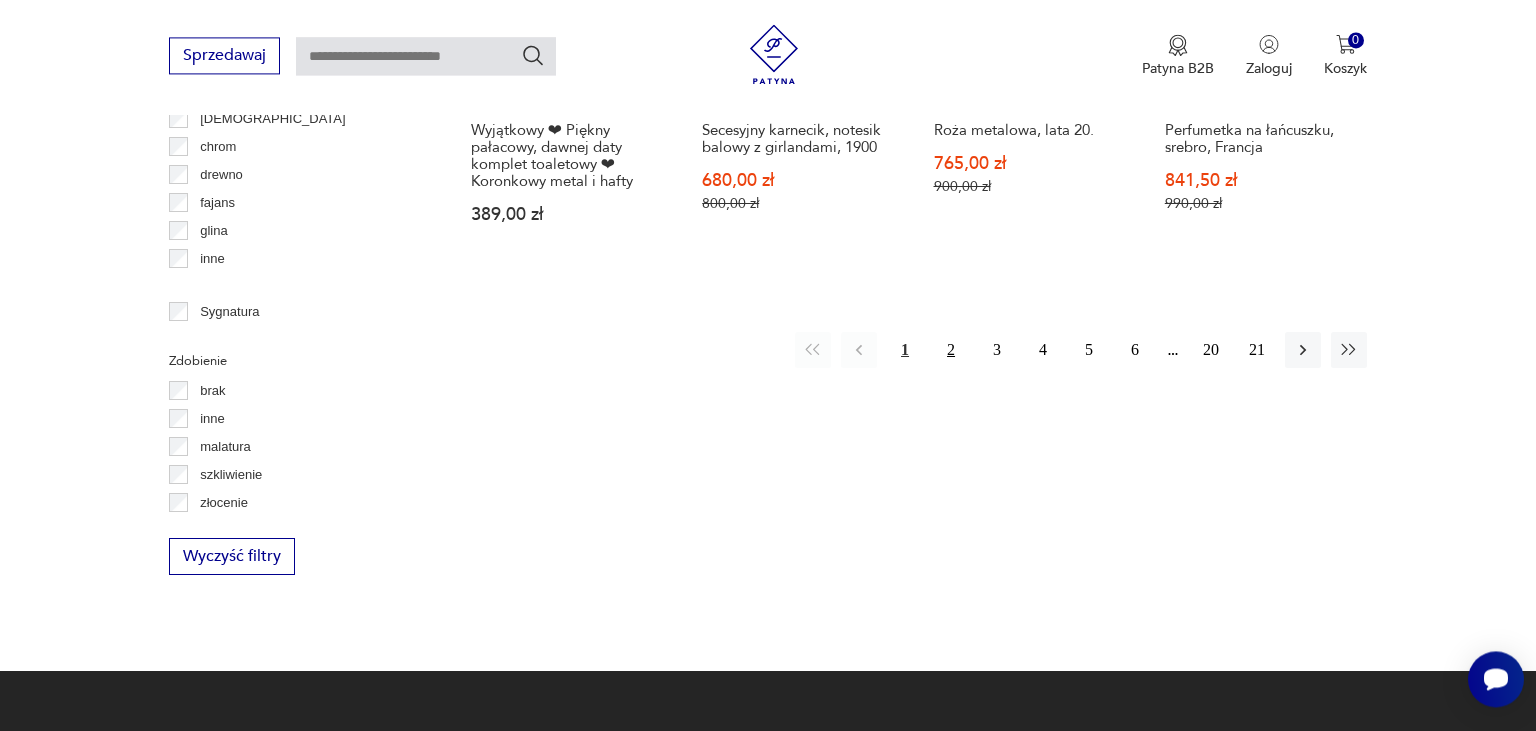 click on "2" at bounding box center (951, 350) 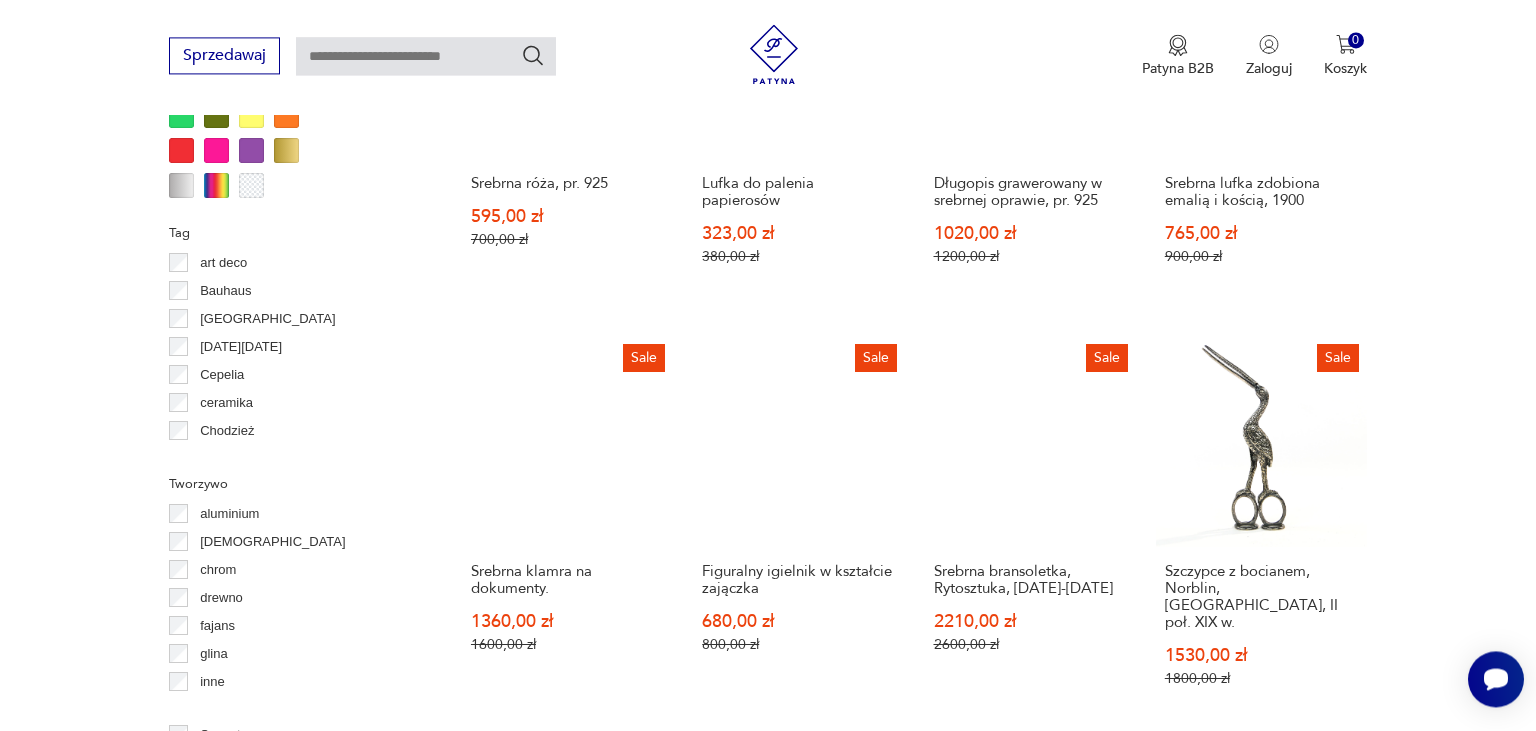 scroll, scrollTop: 1903, scrollLeft: 0, axis: vertical 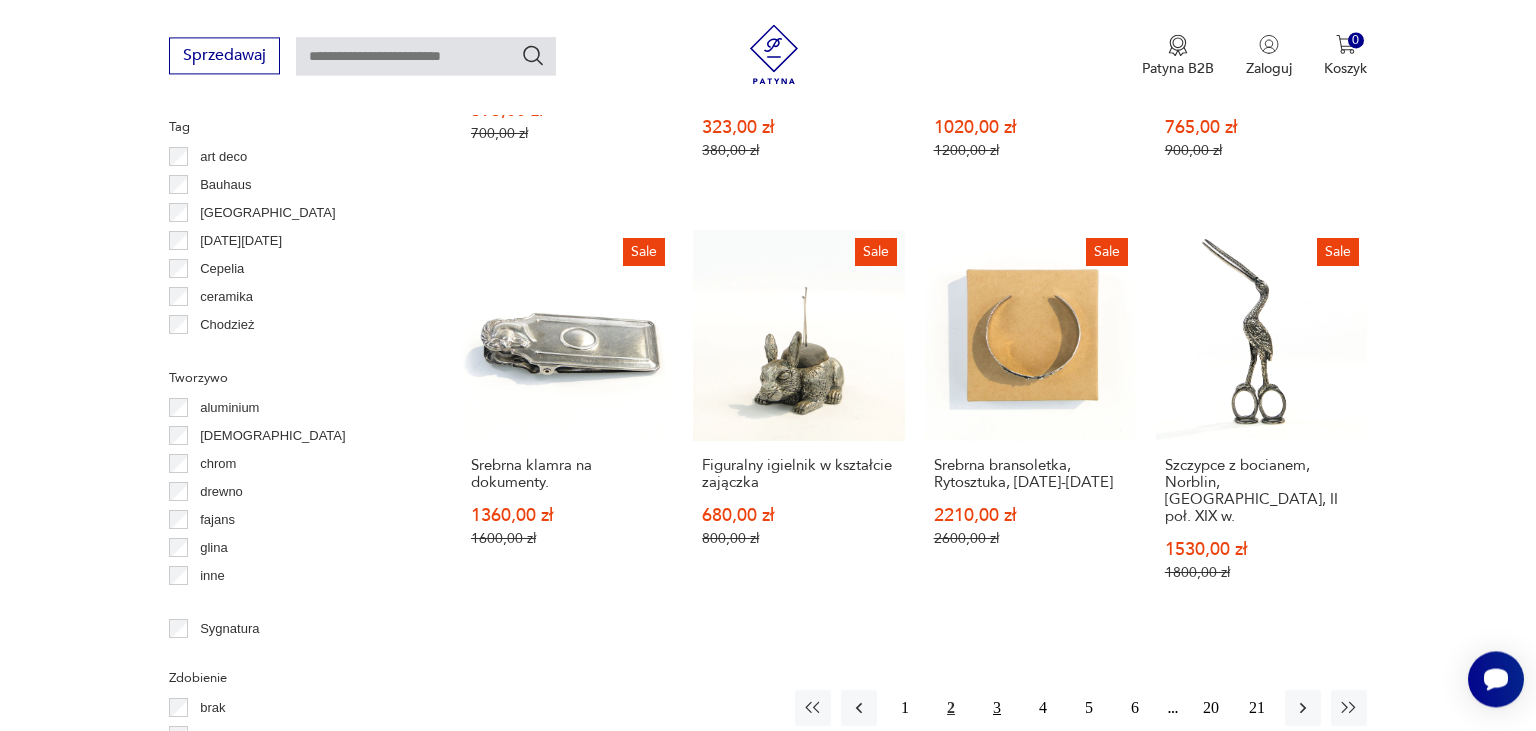 click on "3" at bounding box center [997, 708] 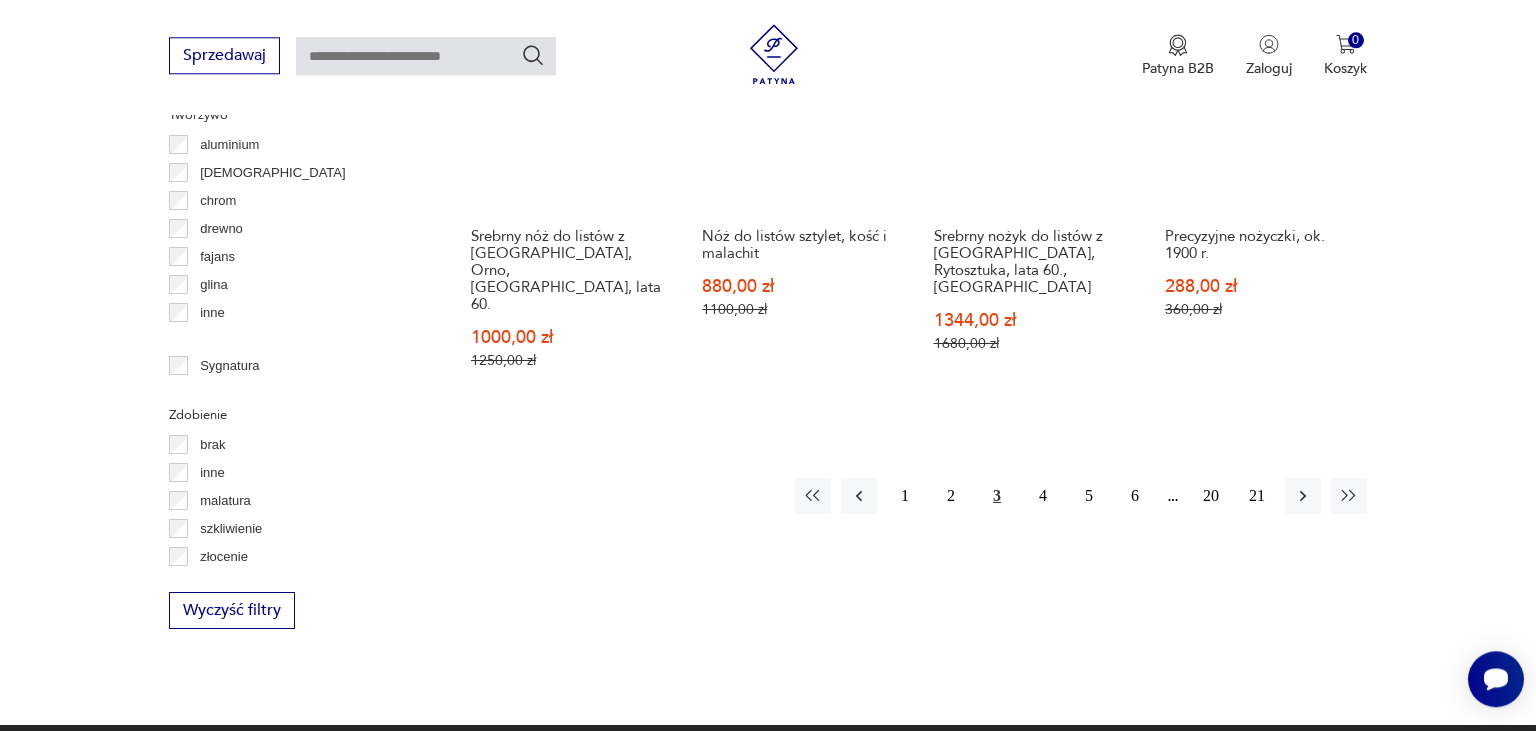 scroll, scrollTop: 2325, scrollLeft: 0, axis: vertical 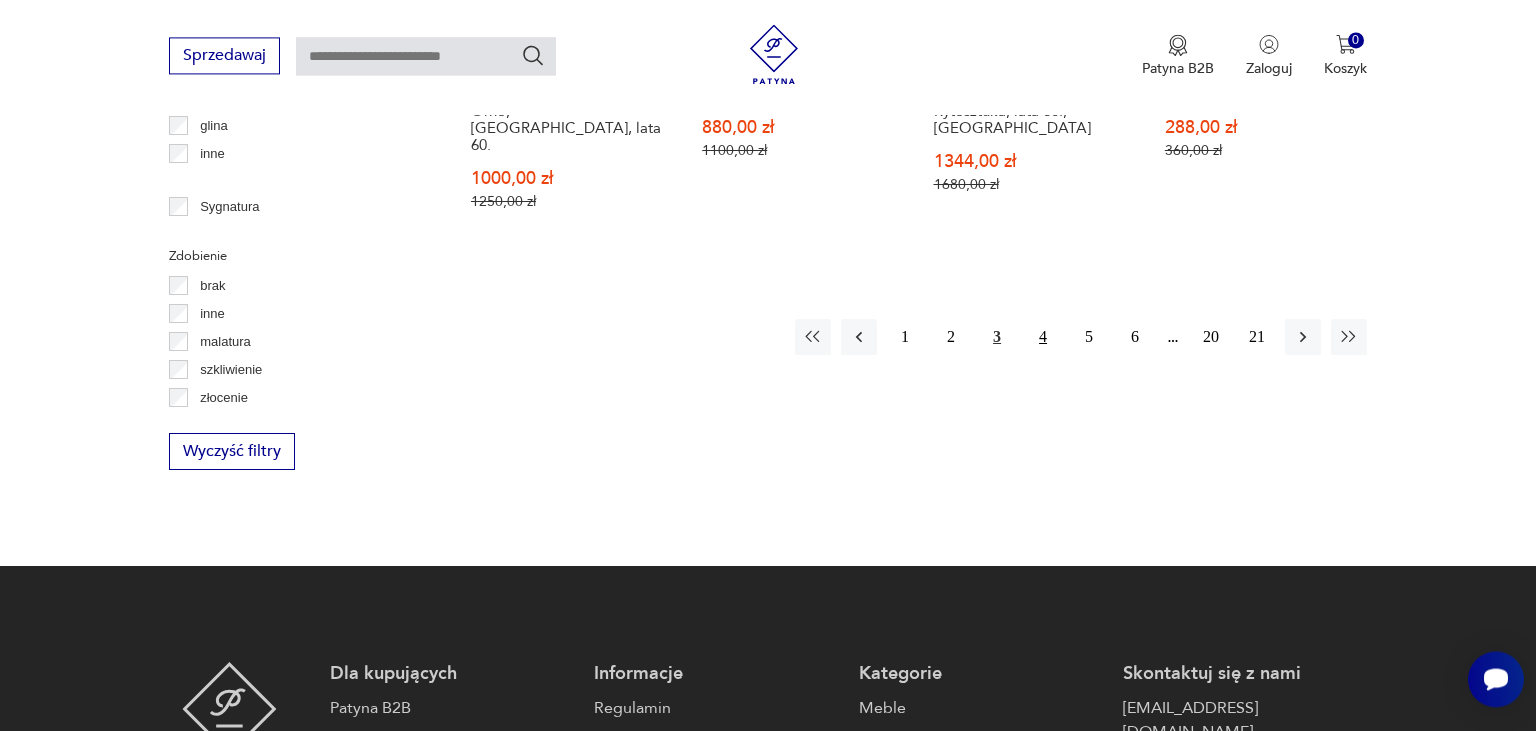 click on "4" at bounding box center (1043, 337) 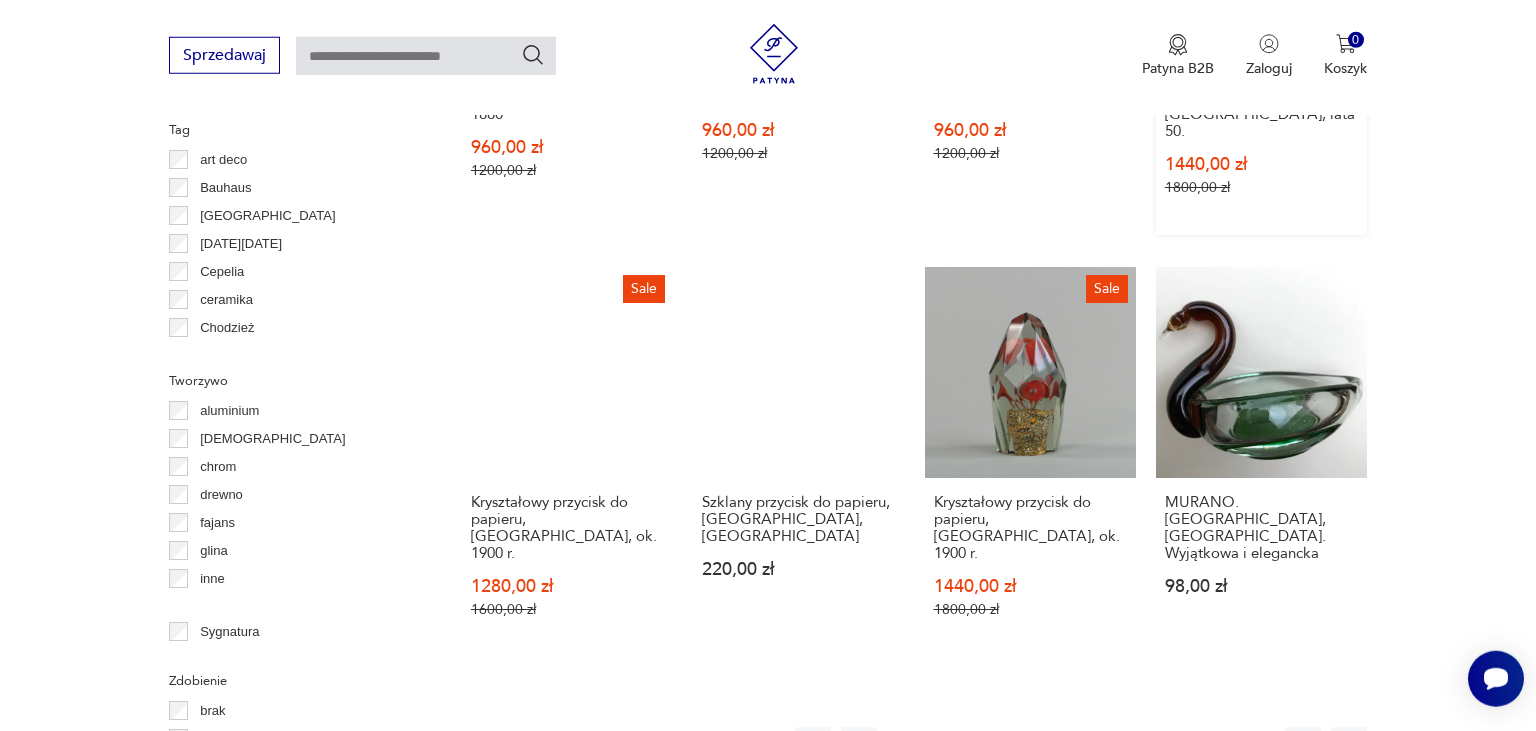 scroll, scrollTop: 2220, scrollLeft: 0, axis: vertical 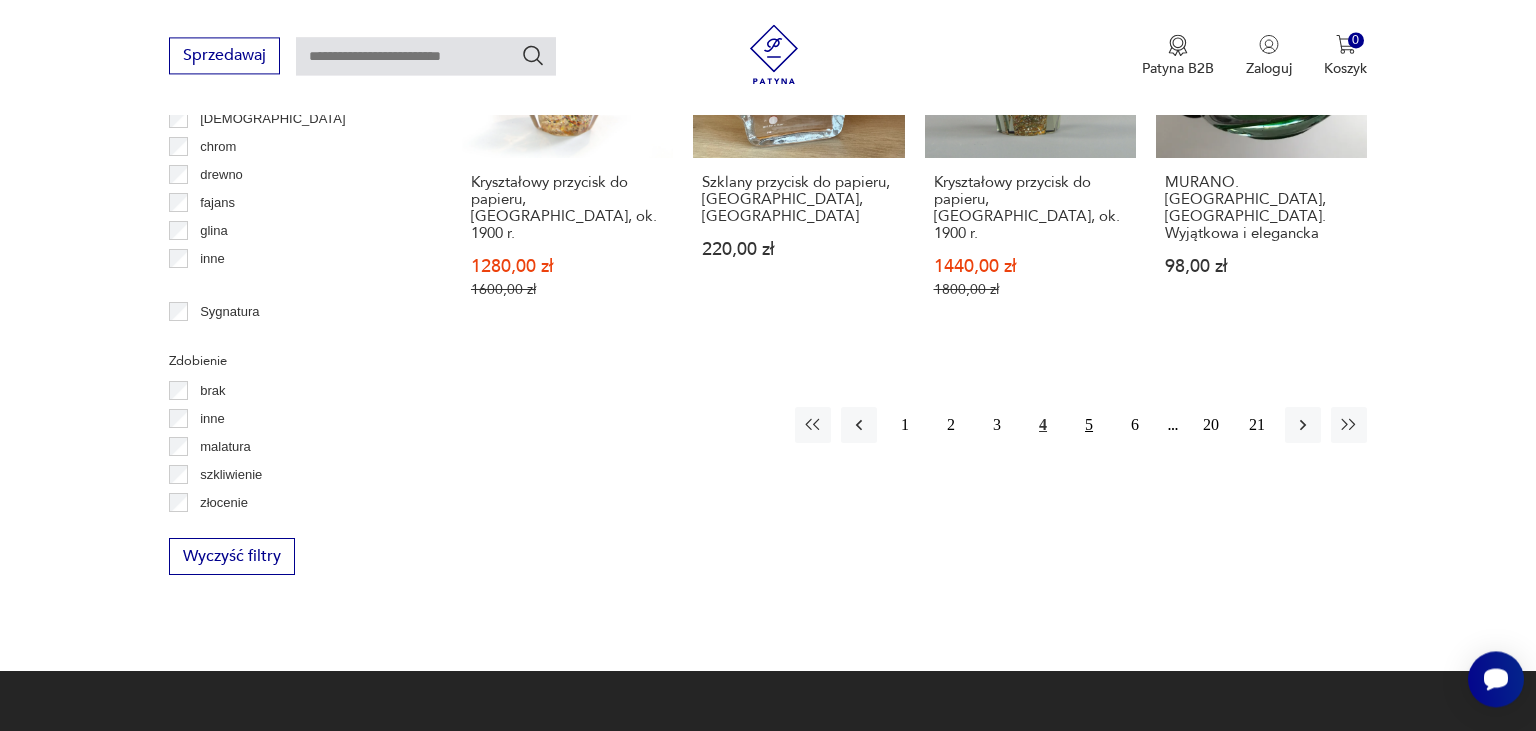click on "5" at bounding box center (1089, 425) 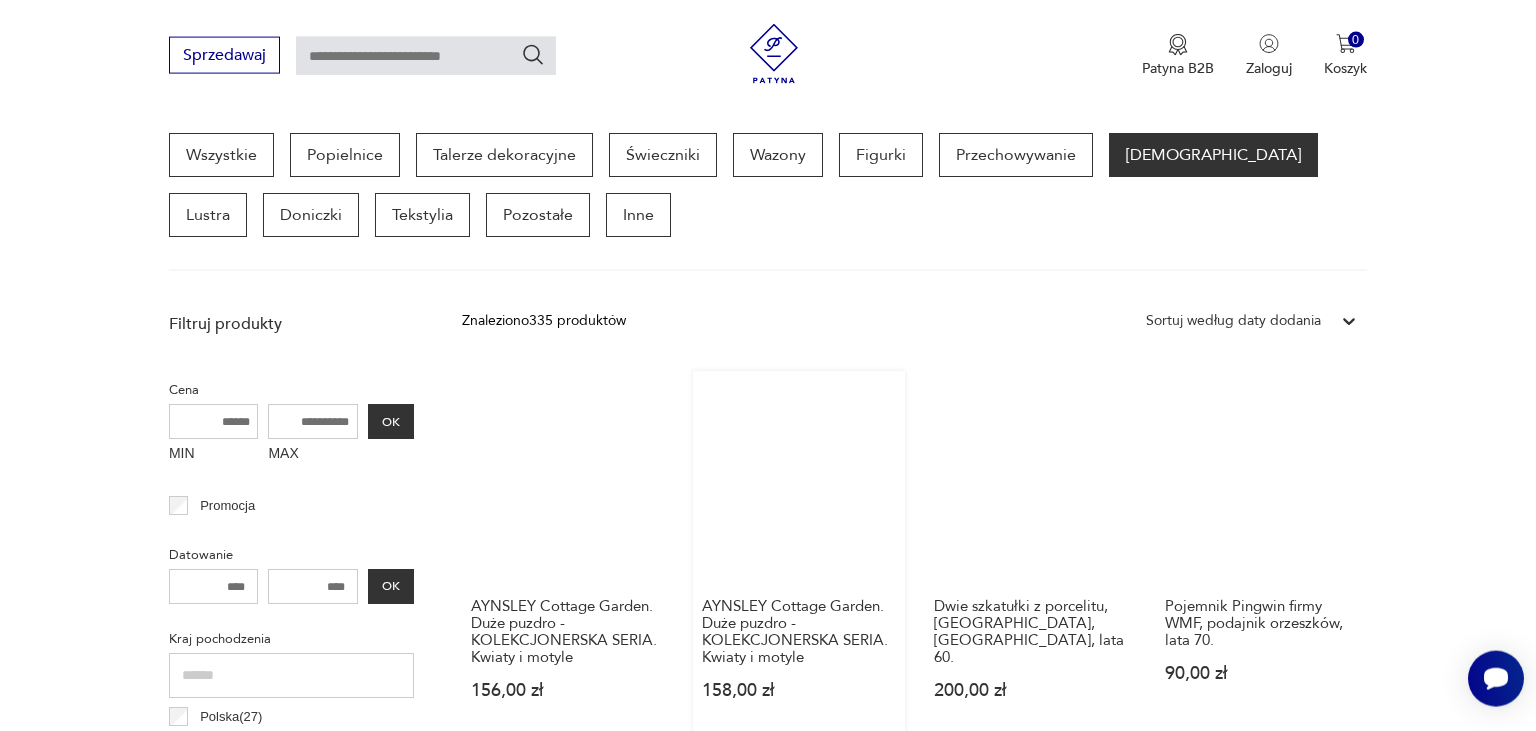 scroll, scrollTop: 952, scrollLeft: 0, axis: vertical 